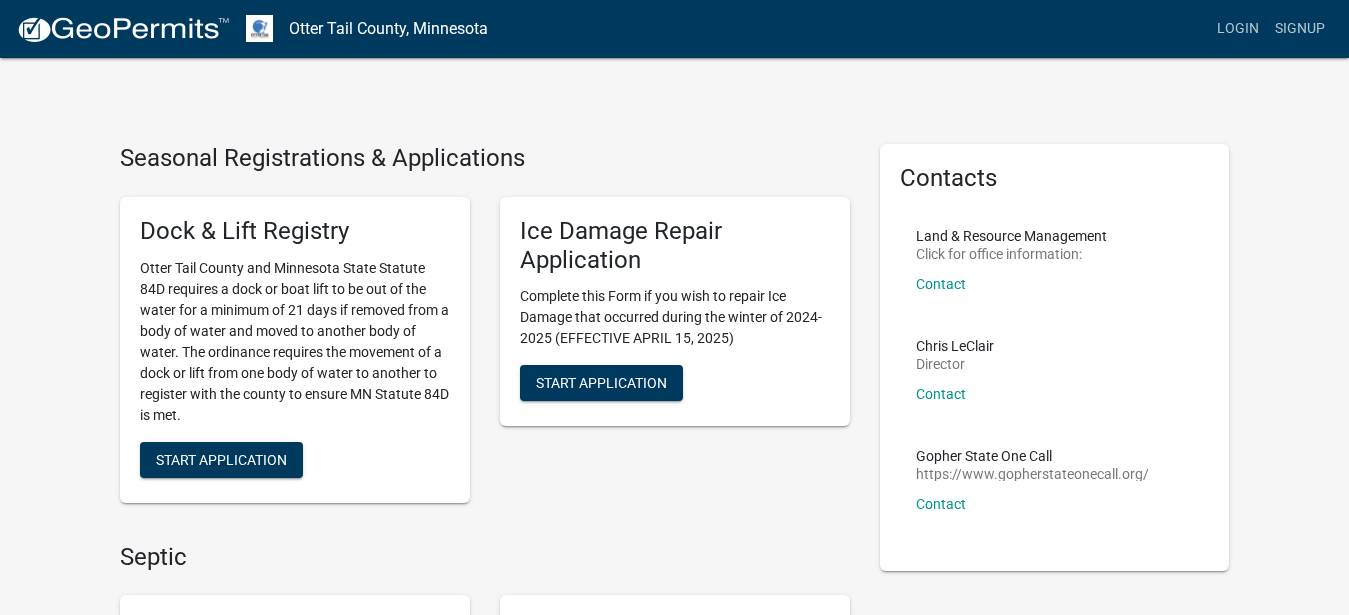 scroll, scrollTop: 0, scrollLeft: 0, axis: both 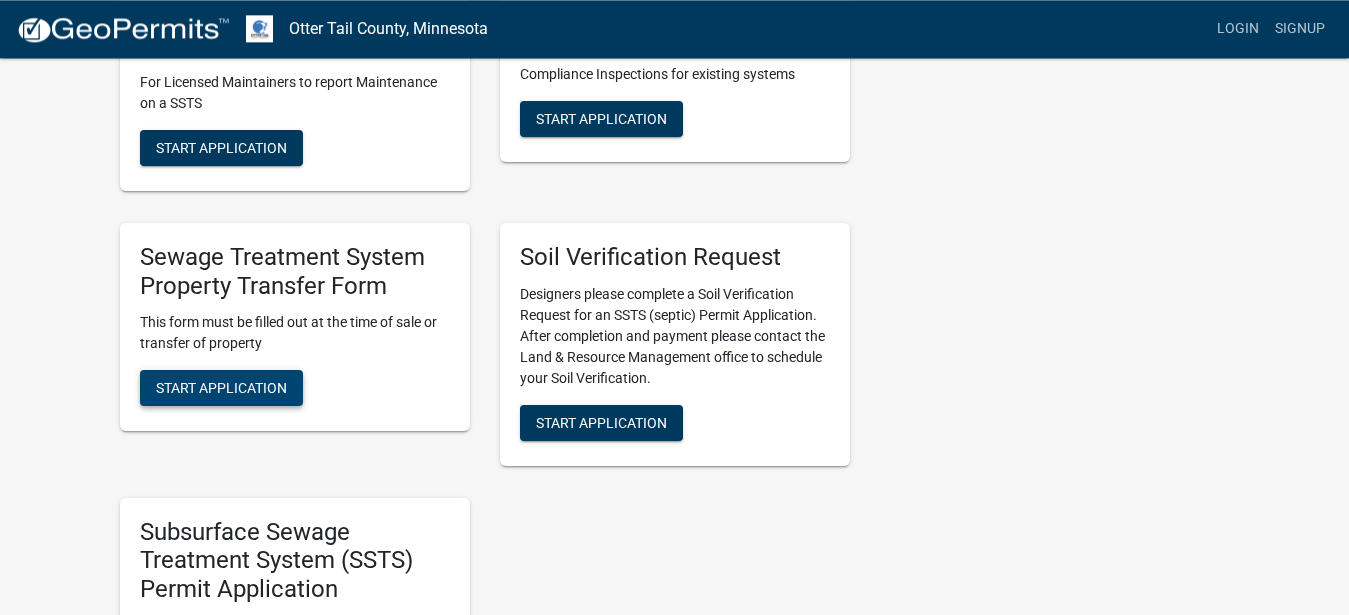 click on "Start Application" at bounding box center (221, 388) 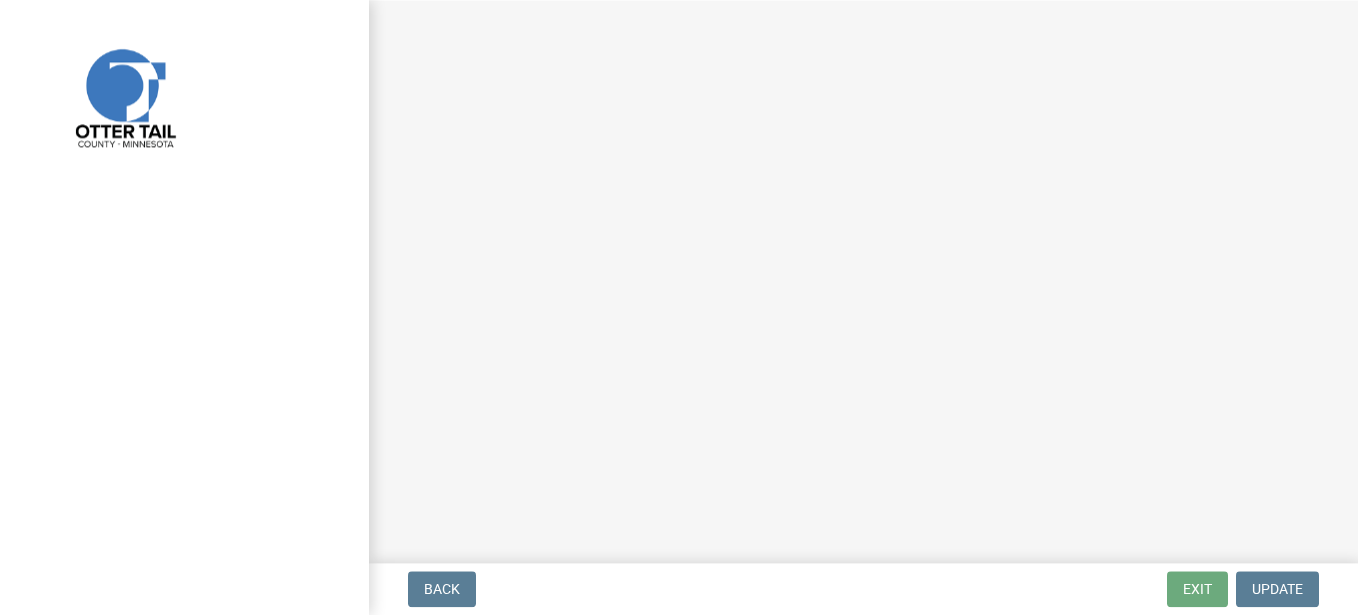 scroll, scrollTop: 0, scrollLeft: 0, axis: both 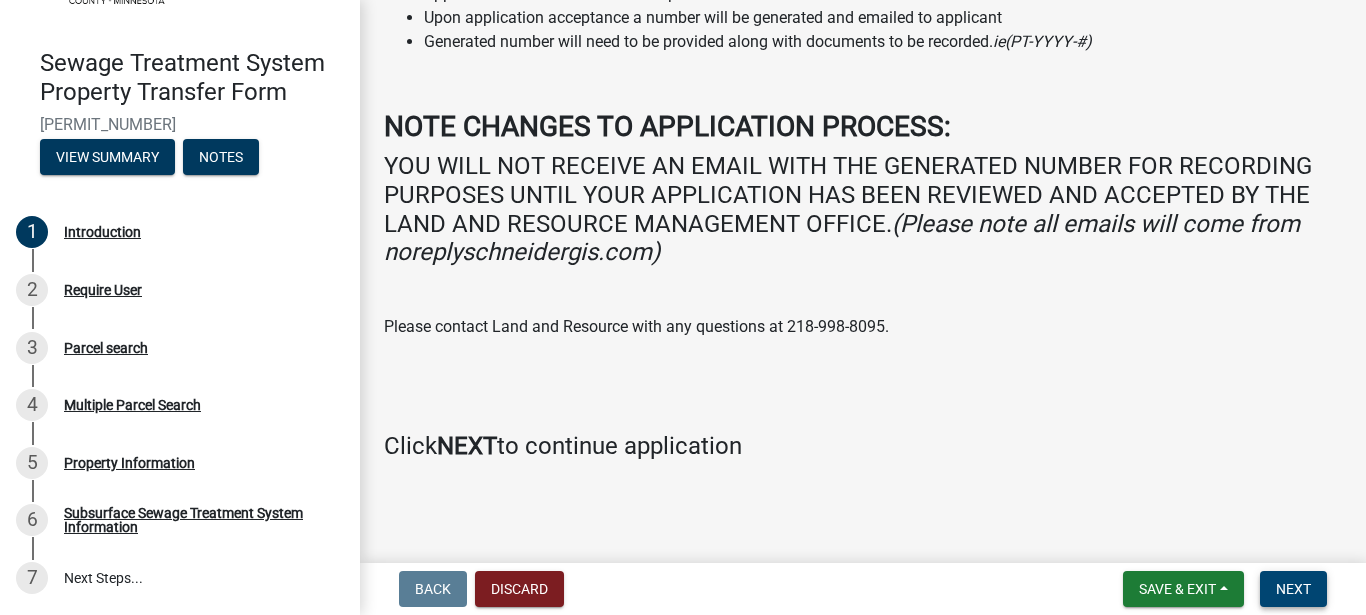 click on "Next" at bounding box center (1293, 589) 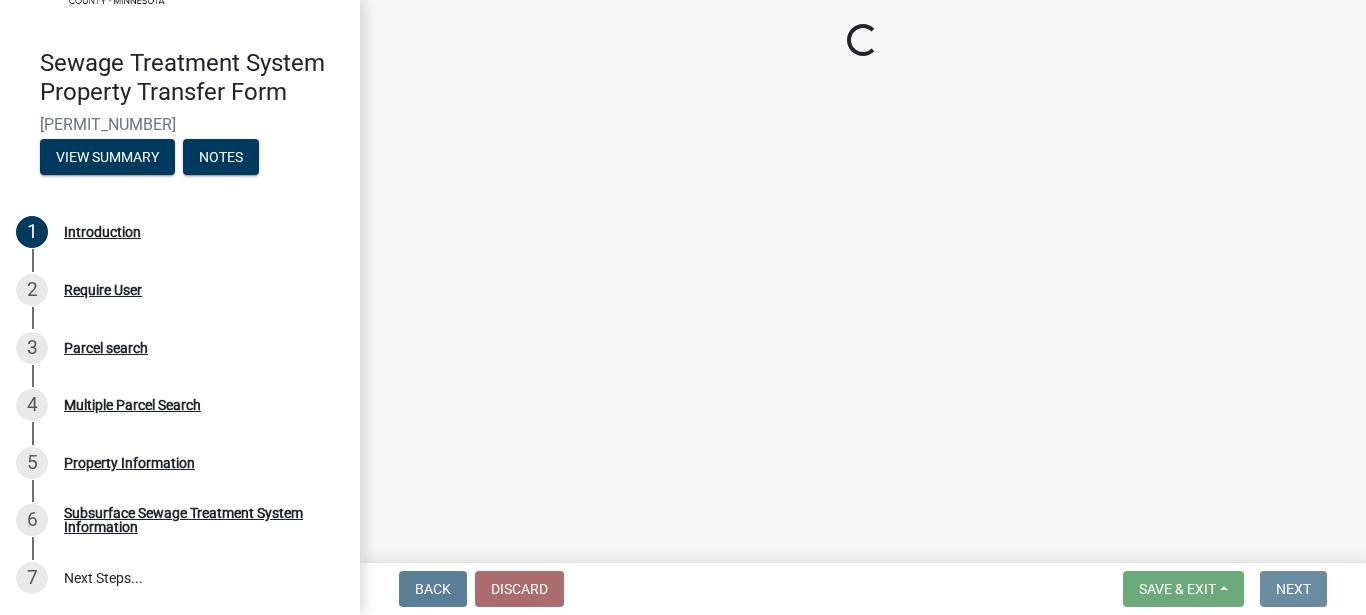 scroll, scrollTop: 0, scrollLeft: 0, axis: both 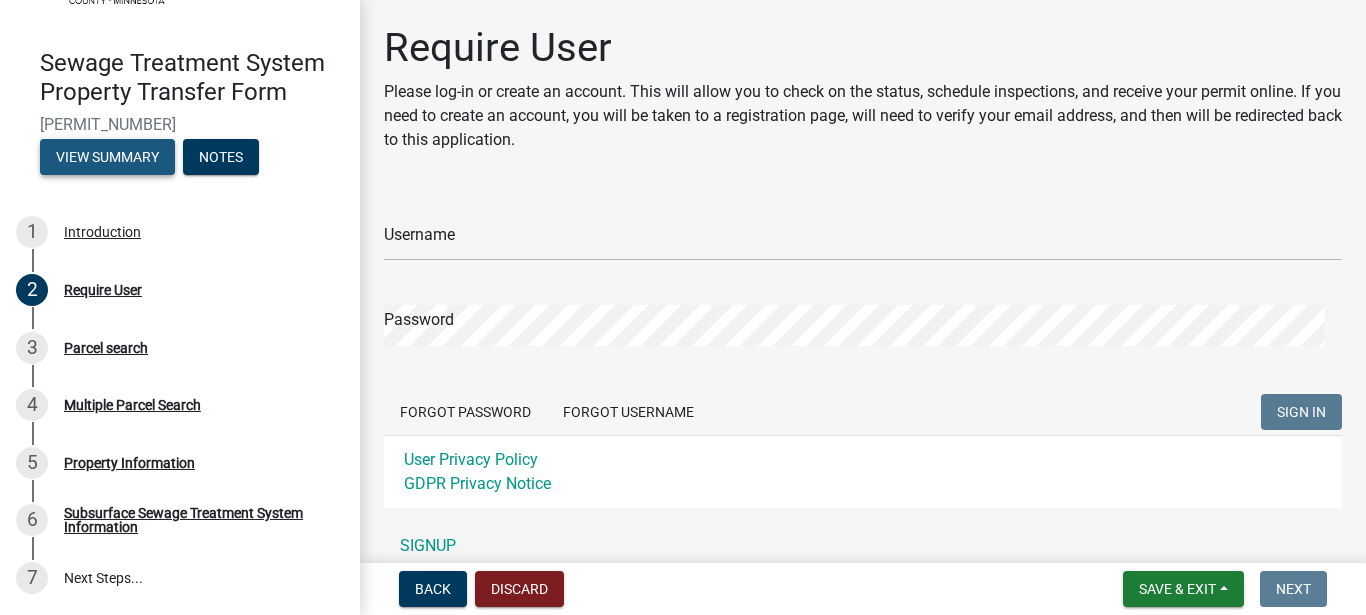 click on "View Summary" at bounding box center [107, 157] 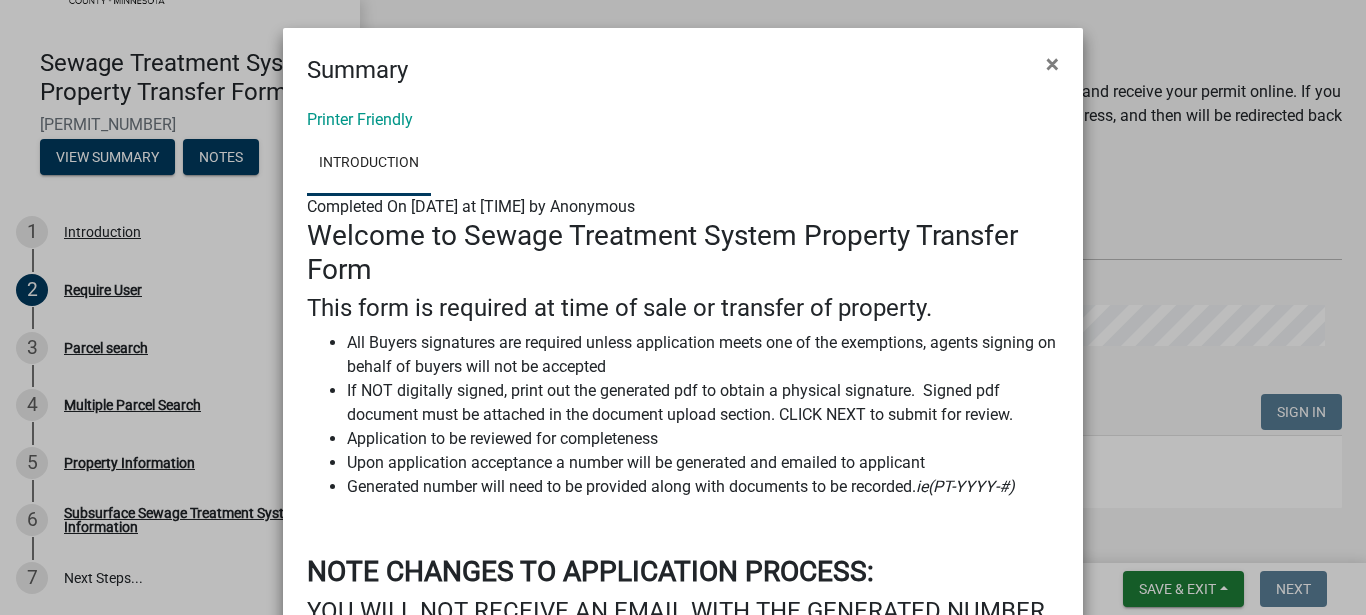 click on "Welcome to Sewage Treatment System Property Transfer Form This form is required at time of sale or transfer of property. All Buyers signatures are required unless application meets one of the exemptions, agents signing on behalf of buyers will not be accepted If NOT digitally signed, print out the generated pdf to obtain a physical signature.  Signed pdf document must be attached in the document upload section. CLICK NEXT to submit for review. Application to be reviewed for completeness Upon application acceptance a number will be generated and emailed to applicant Generated number will need to be provided along with documents to be recorded.  ie(PT-YYYY-#)   NOTE CHANGES TO APPLICATION PROCESS:  YOU WILL NOT RECEIVE AN EMAIL WITH THE GENERATED NUMBER FOR RECORDING PURPOSES UNTIL YOUR APPLICATION HAS BEEN REVIEWED AND ACCEPTED BY THE LAND AND RESOURCE MANAGEMENT OFFICE.   (Please note all emails will come from noreplyschneidergis.com)   Please contact Land and Resource with any questions at 218-998-8095." 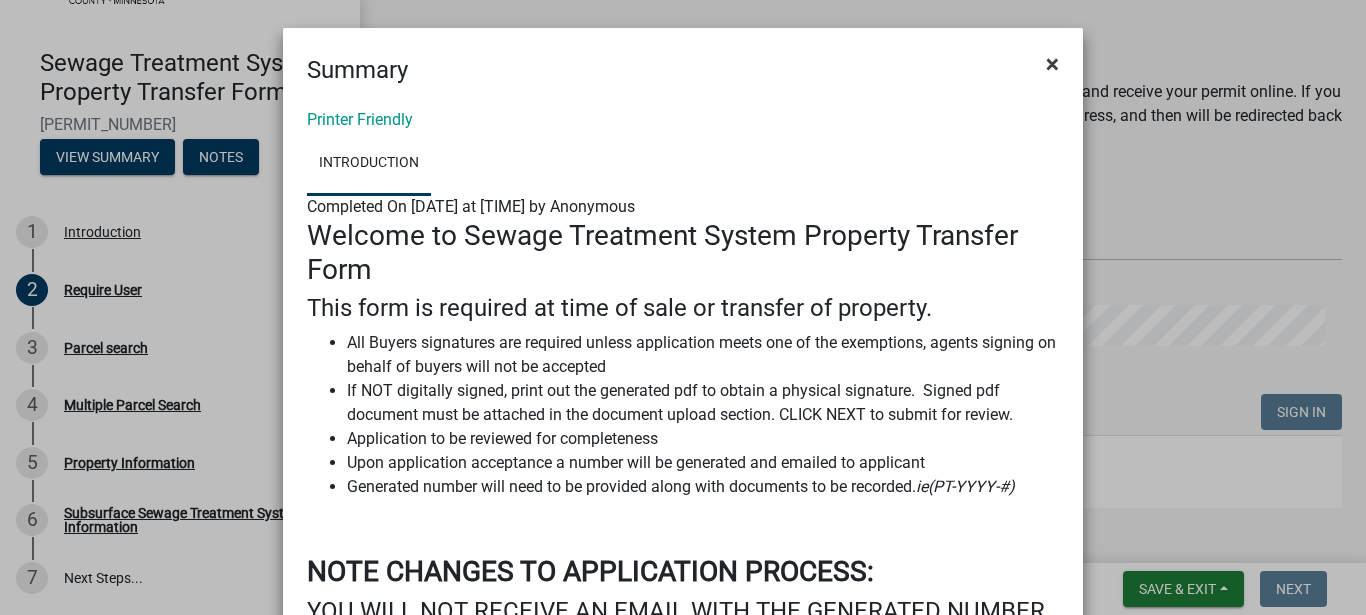drag, startPoint x: 1043, startPoint y: 70, endPoint x: 1048, endPoint y: 79, distance: 10.29563 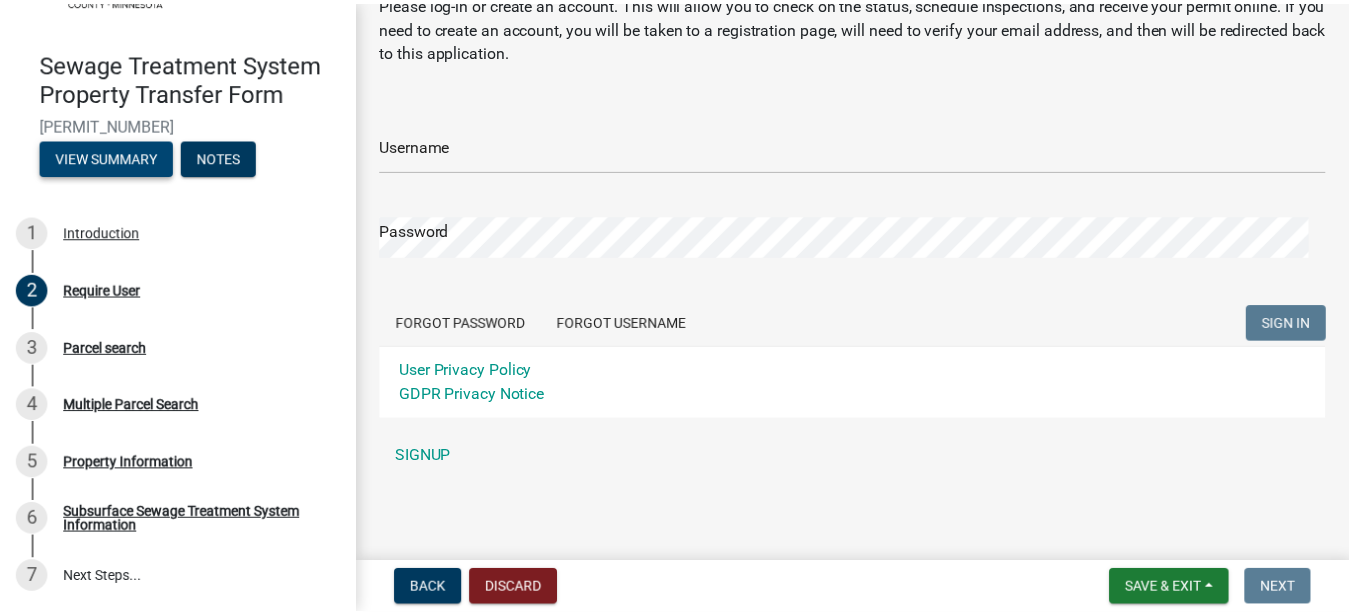 scroll, scrollTop: 0, scrollLeft: 0, axis: both 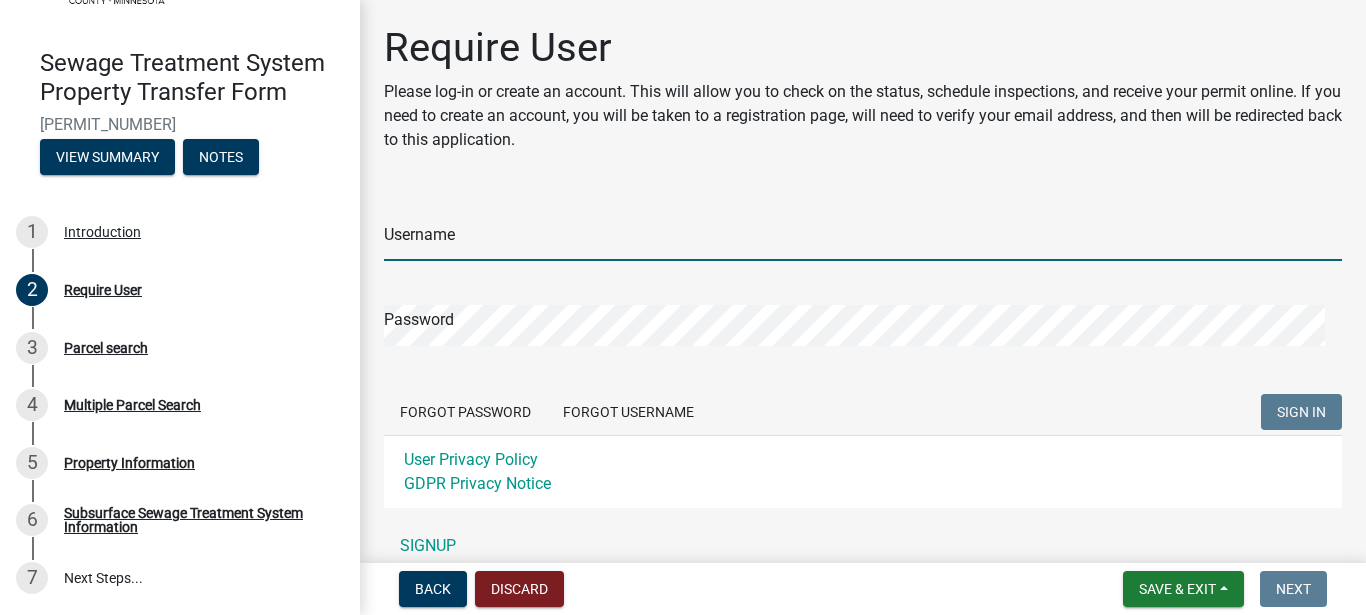 click on "Username" at bounding box center [863, 240] 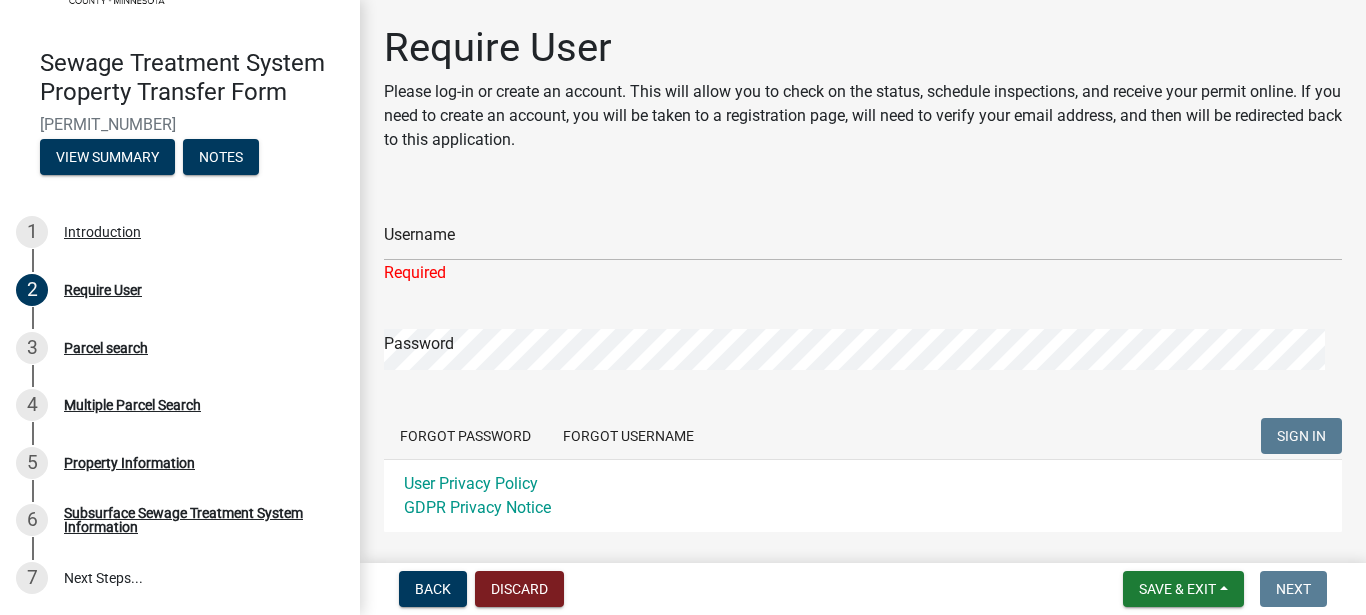 click on "Username Required Password  Forgot Password   Forgot Username  SIGN IN User Privacy Policy GDPR Privacy Notice SIGNUP" 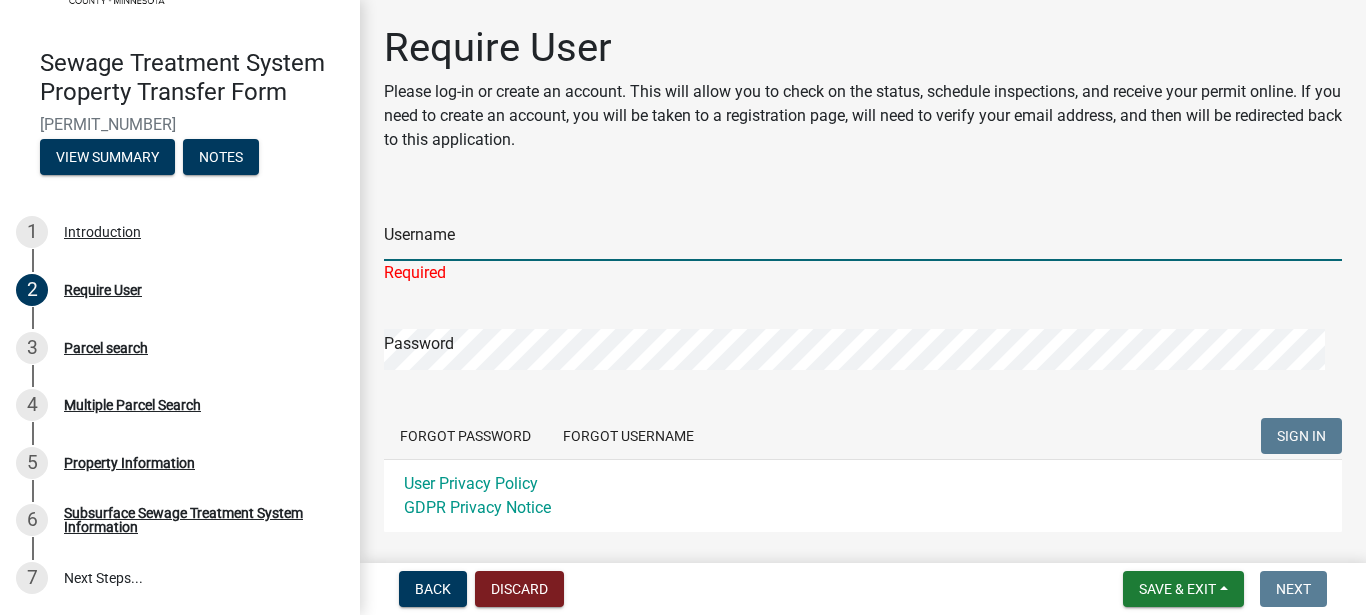 click on "Username" at bounding box center [863, 240] 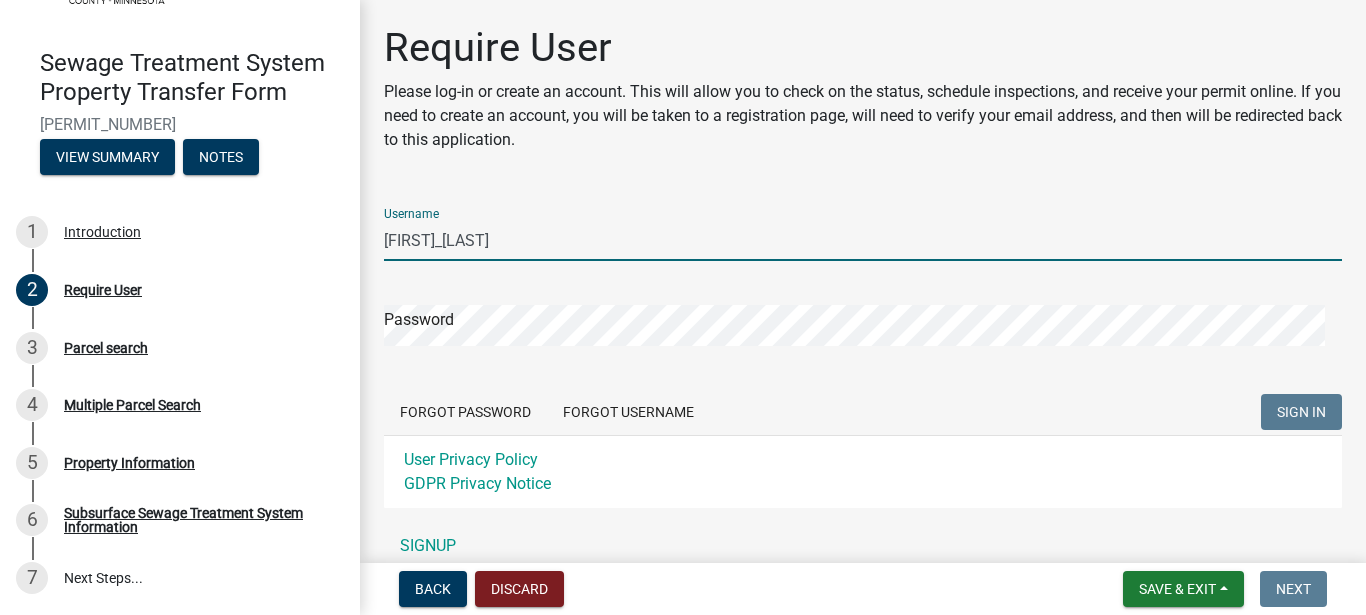 type on "[FIRST]_[LAST]" 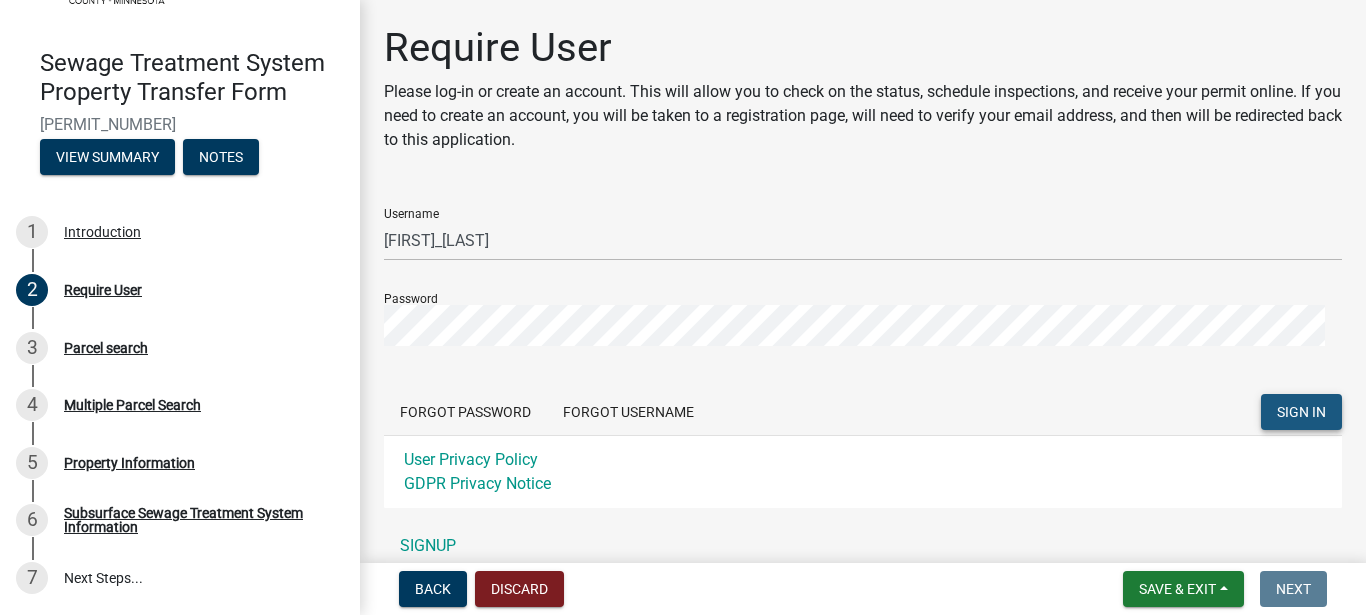 click on "SIGN IN" 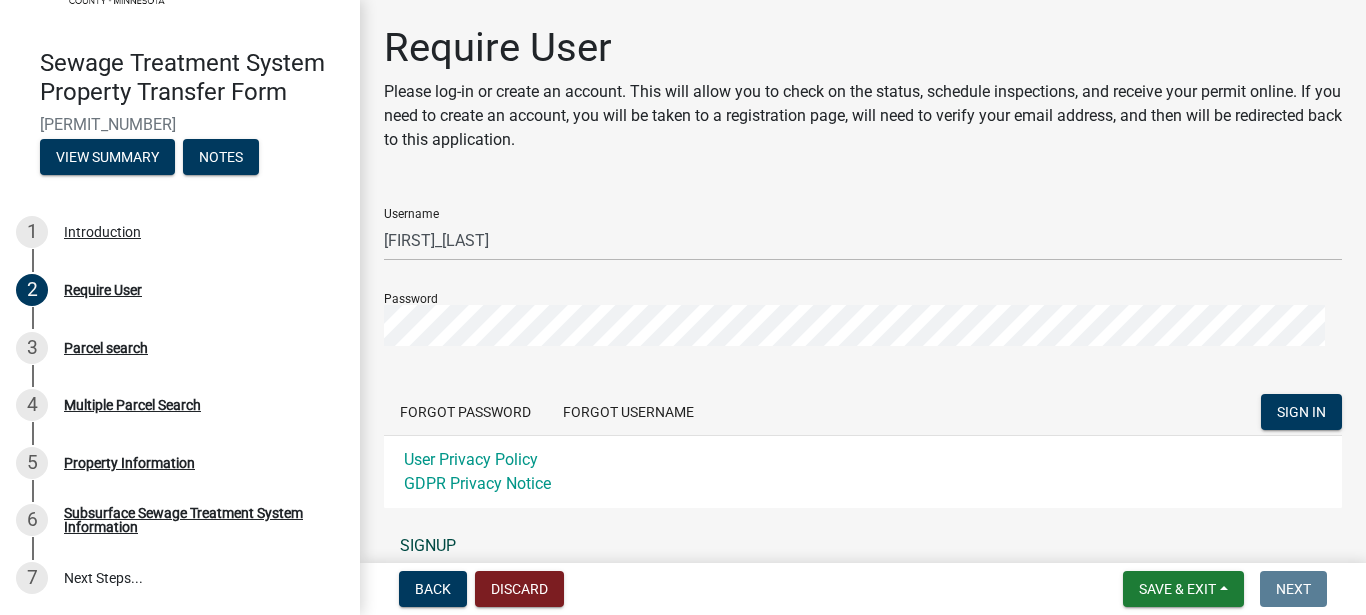 click on "SIGNUP" 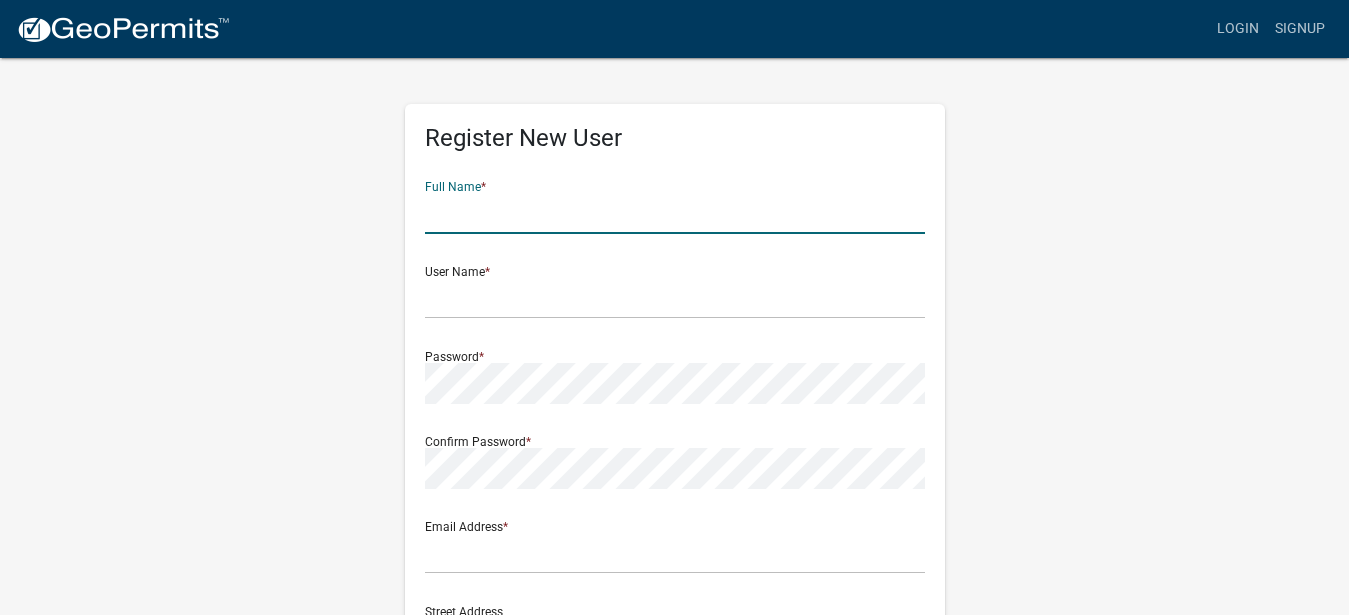 click 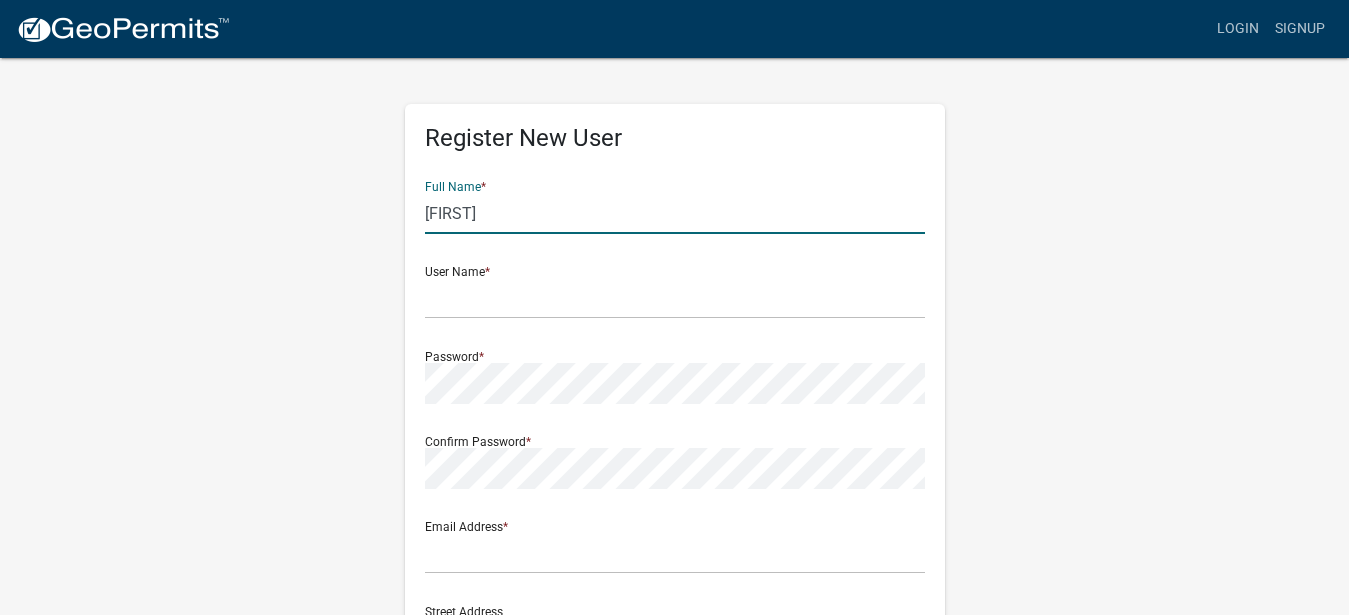 type on "[FIRST] [LAST]" 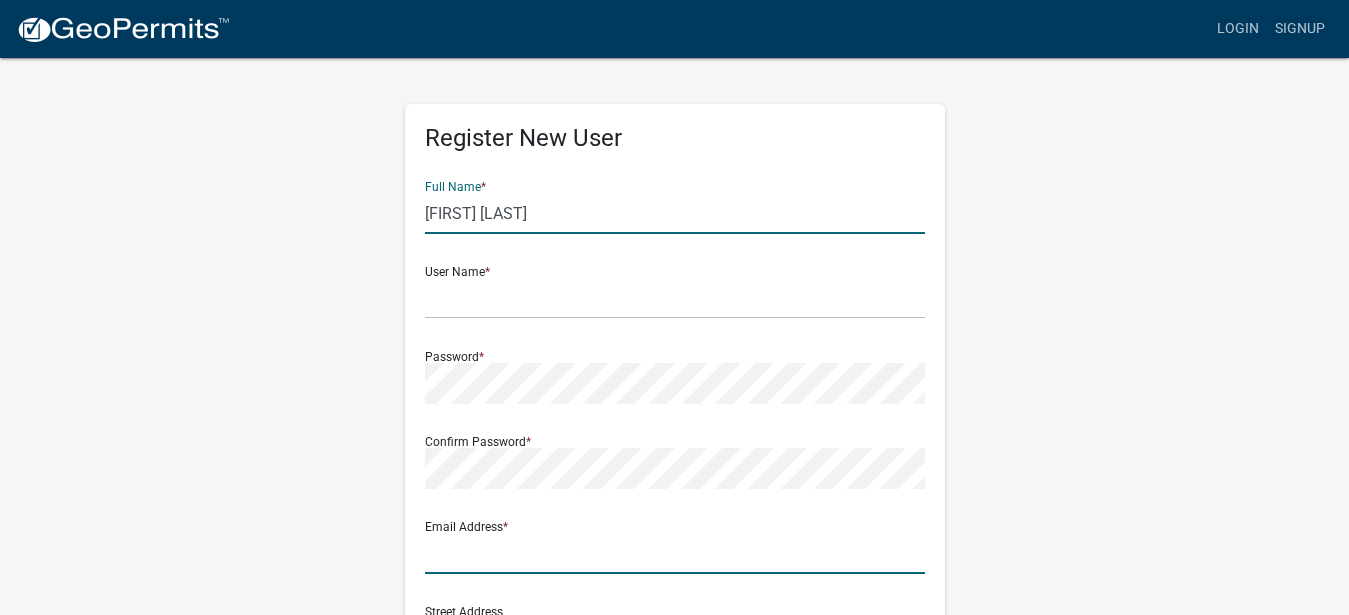 type on "[EMAIL]" 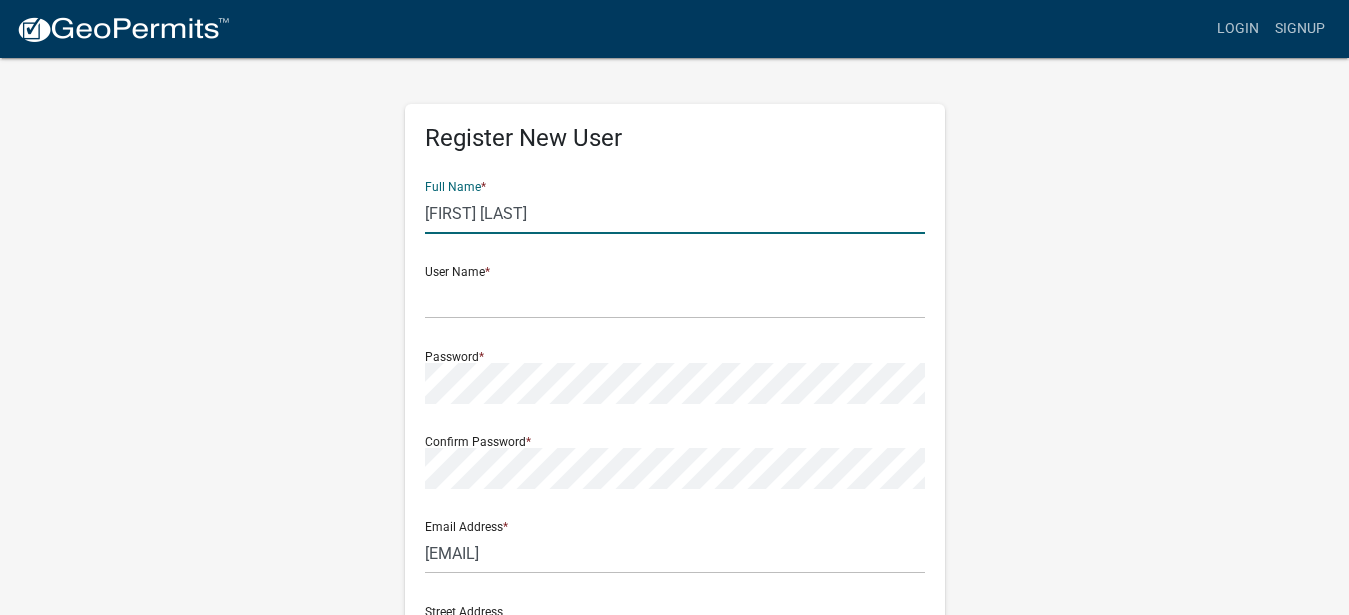 type on "[PHONE]" 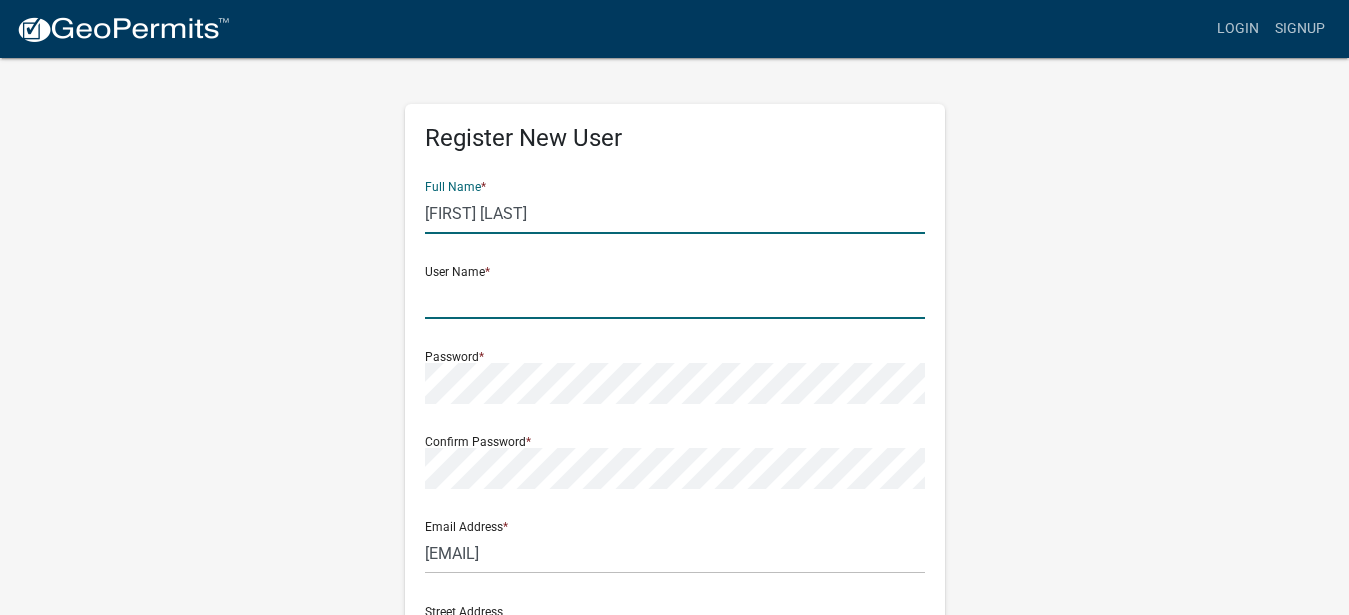 click 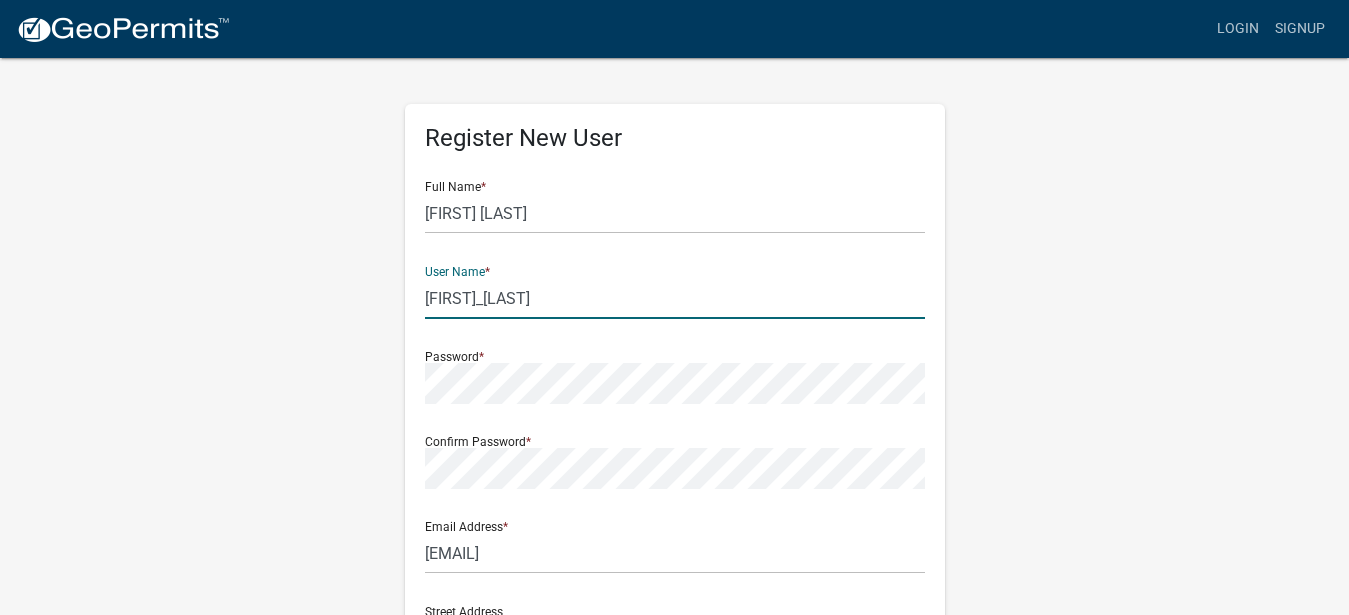 type on "[FIRST]_[LAST]" 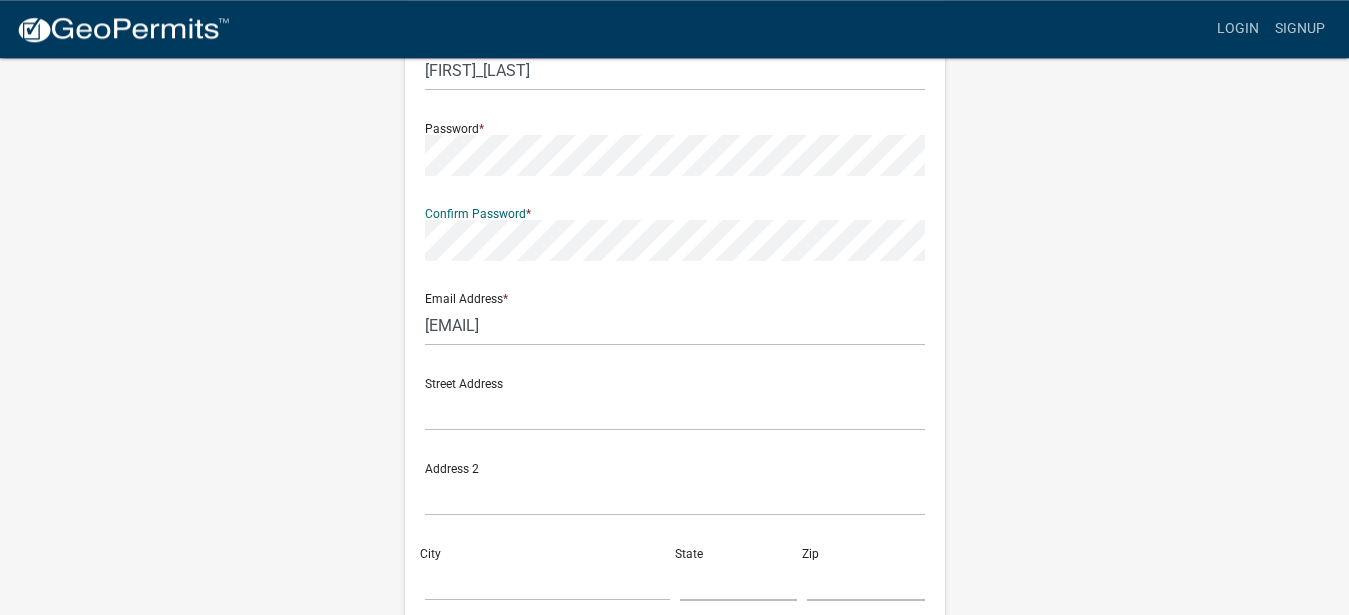 scroll, scrollTop: 248, scrollLeft: 0, axis: vertical 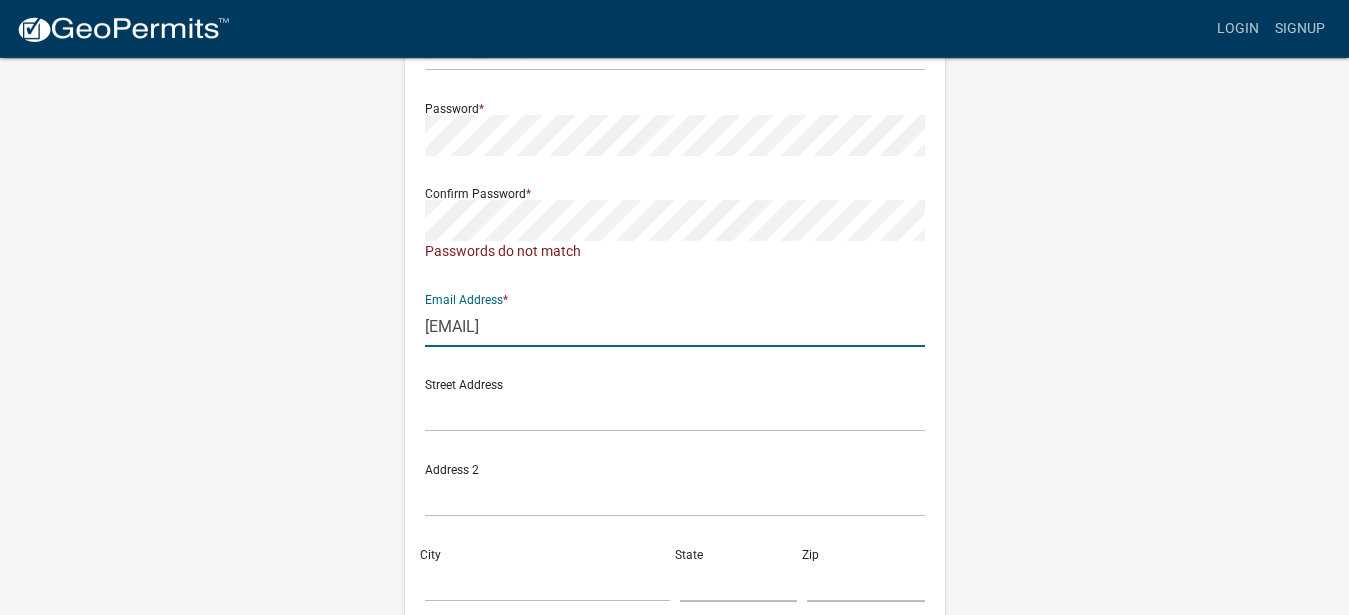 click on "[EMAIL]" 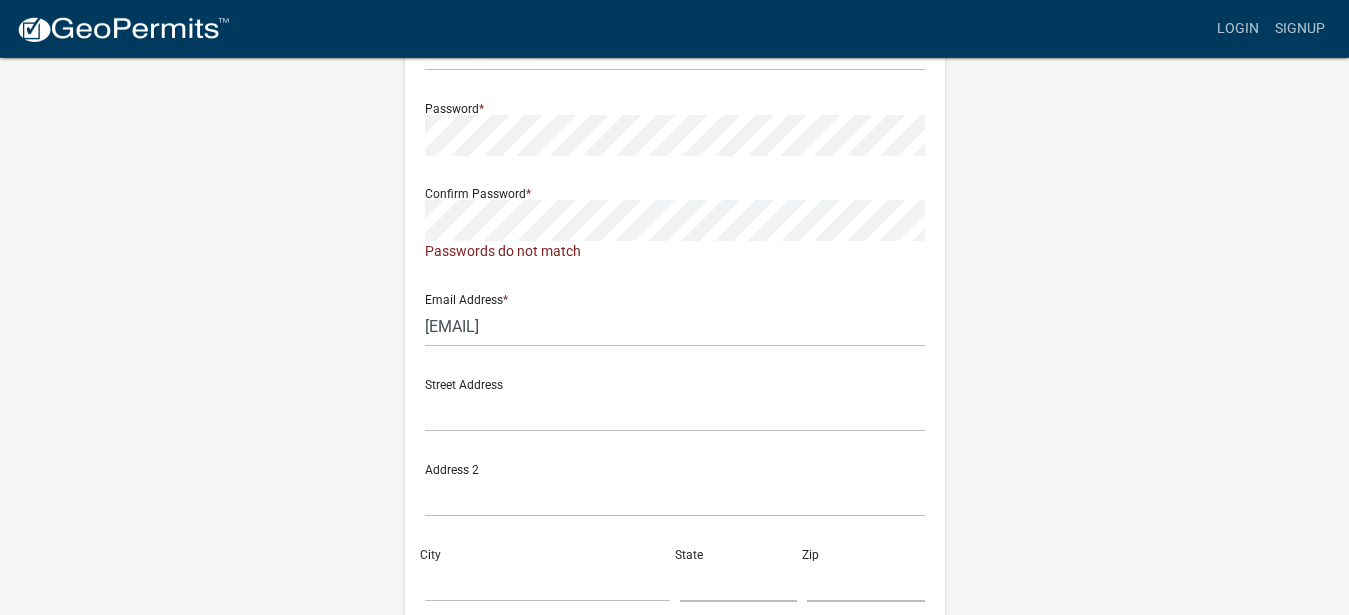 drag, startPoint x: 419, startPoint y: 325, endPoint x: 507, endPoint y: 327, distance: 88.02273 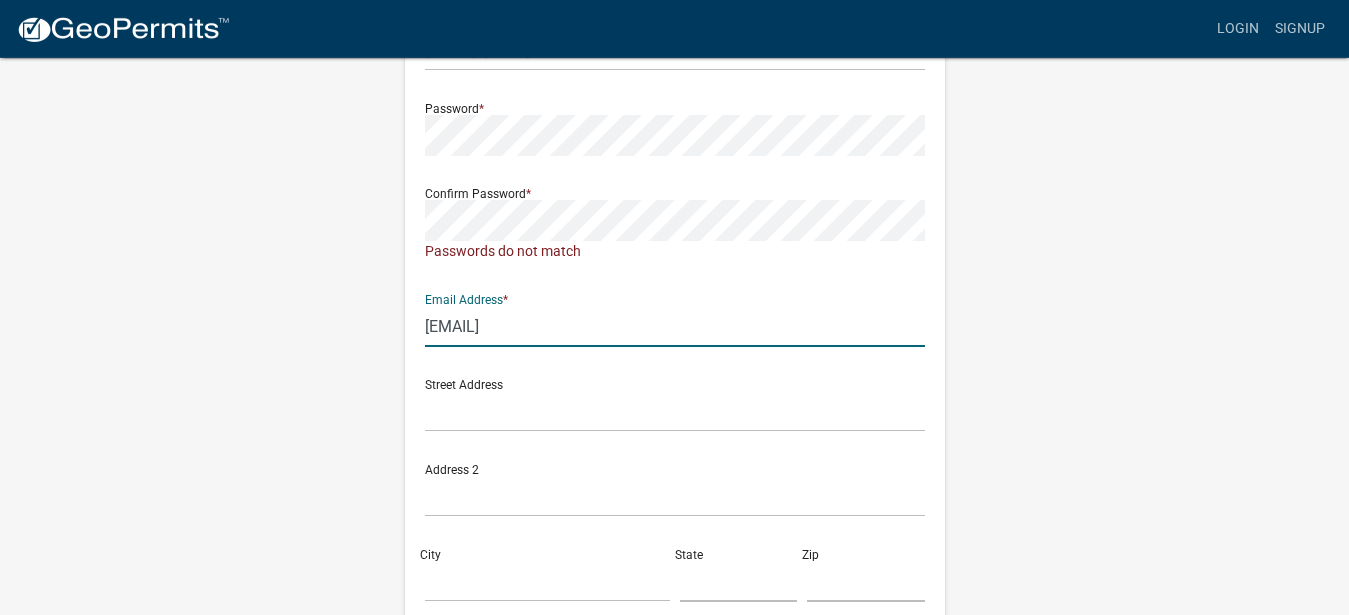 drag, startPoint x: 640, startPoint y: 327, endPoint x: 320, endPoint y: 332, distance: 320.03906 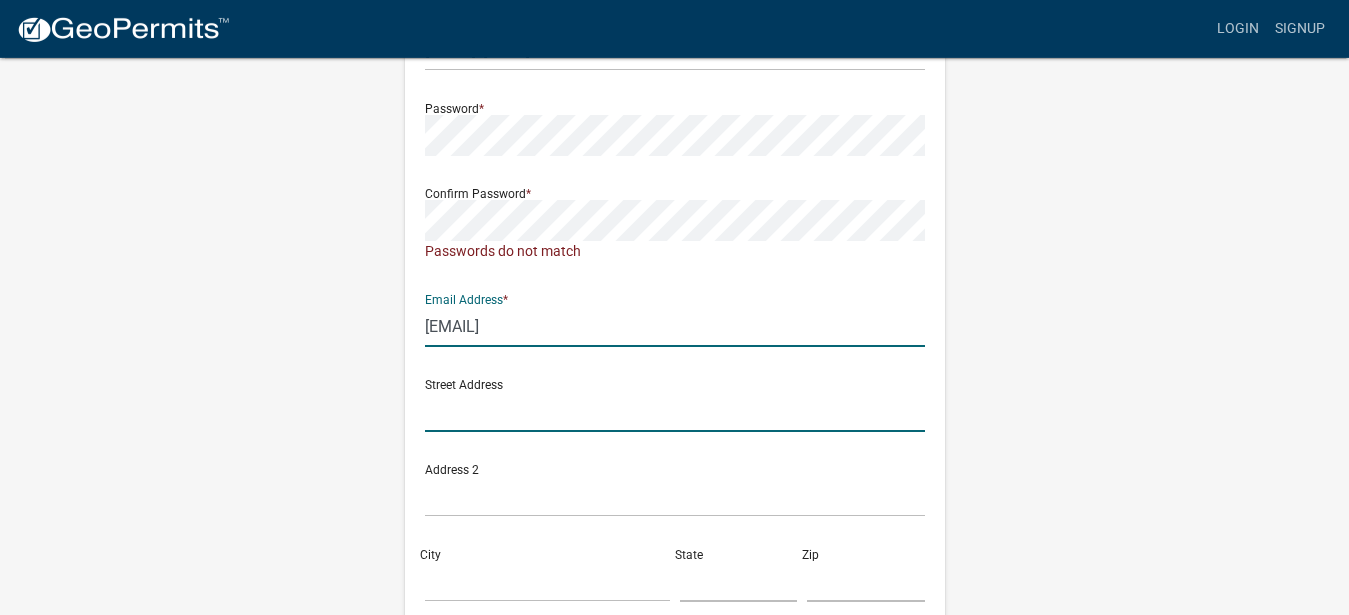 click 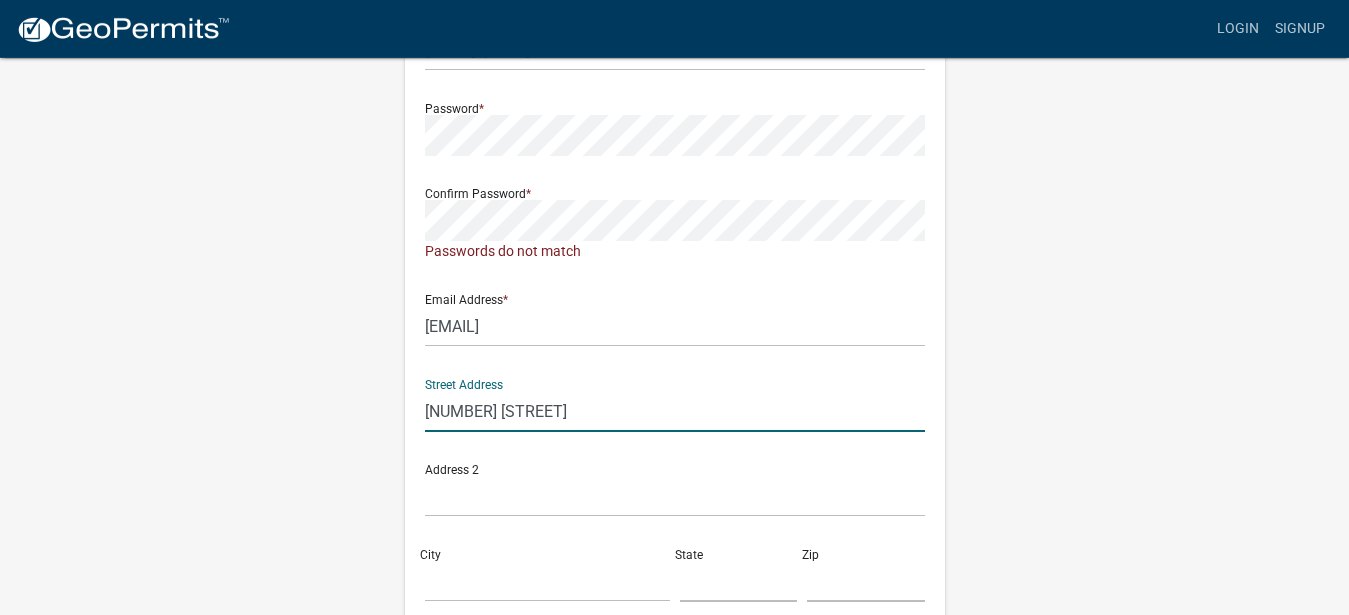 type on "[NUMBER] [STREET]" 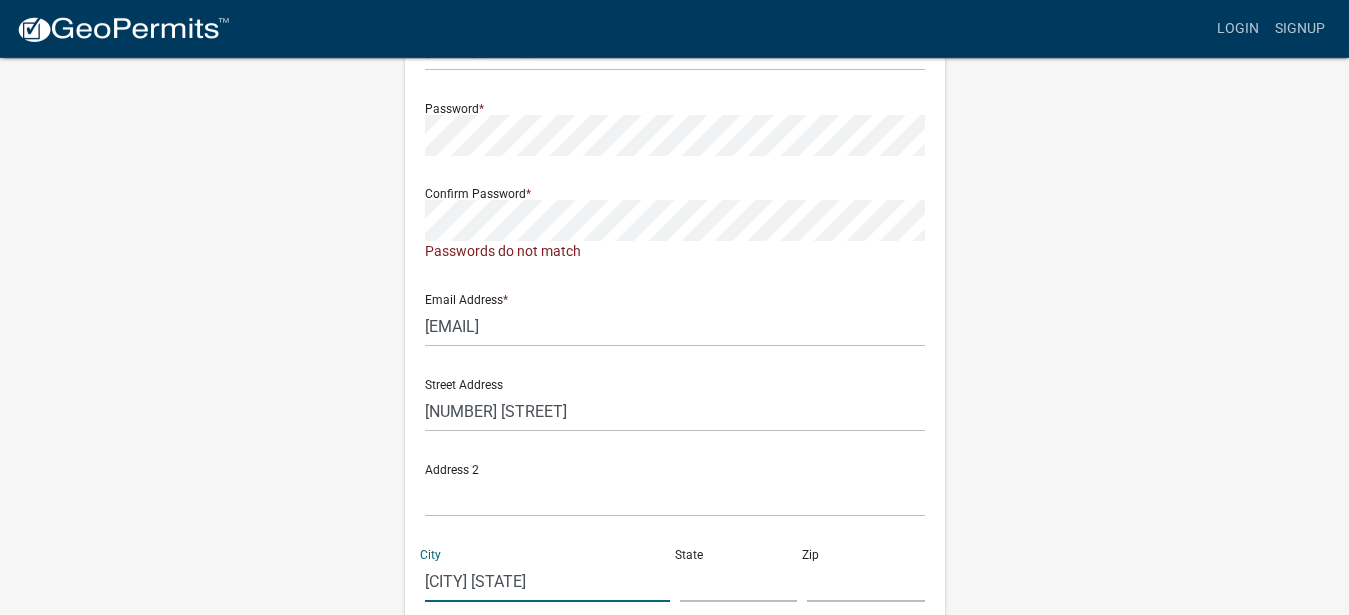 type on "[CITY] [STATE]" 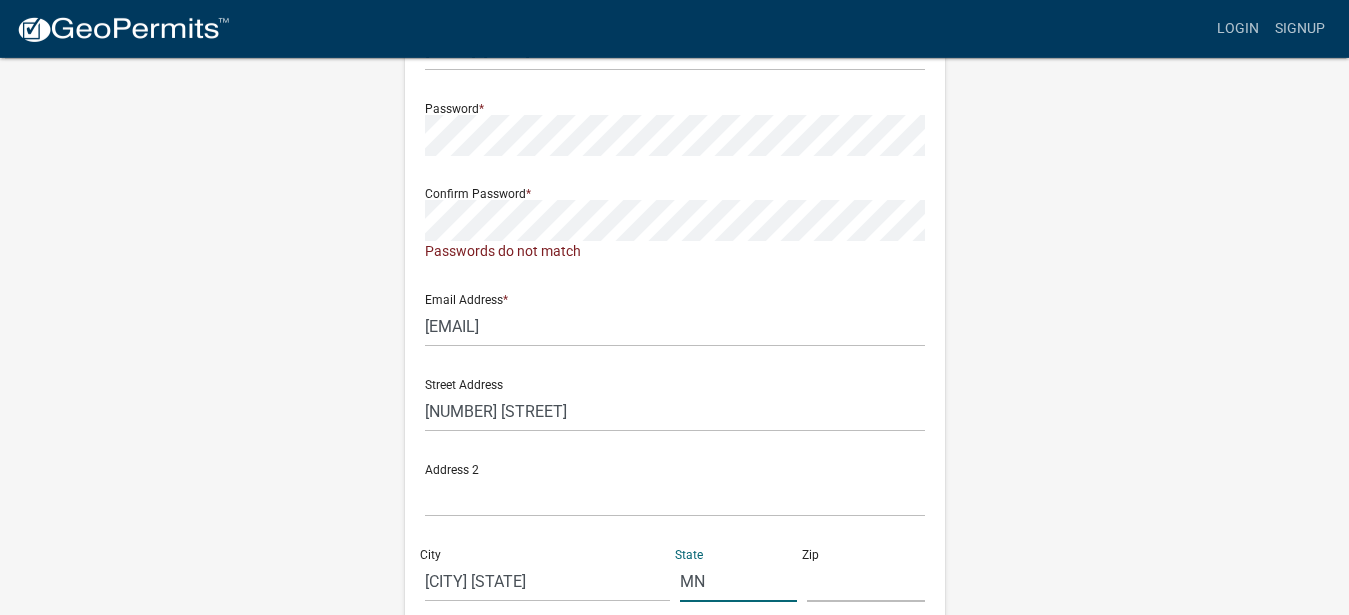 type on "MN" 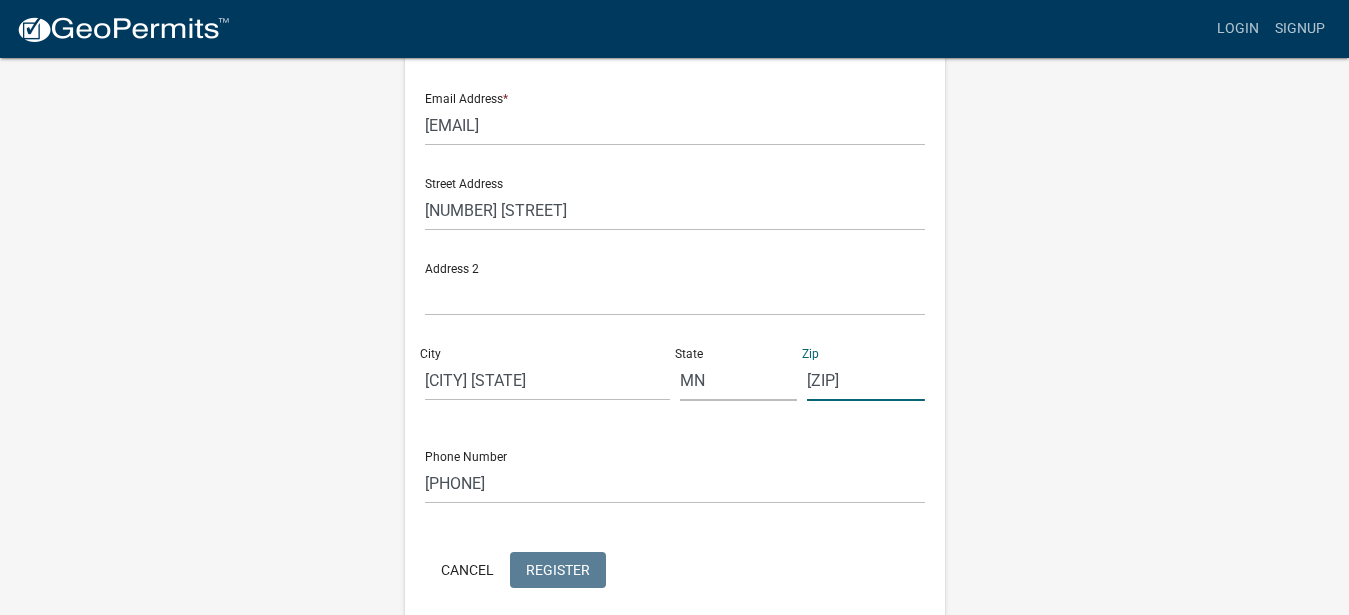 scroll, scrollTop: 532, scrollLeft: 0, axis: vertical 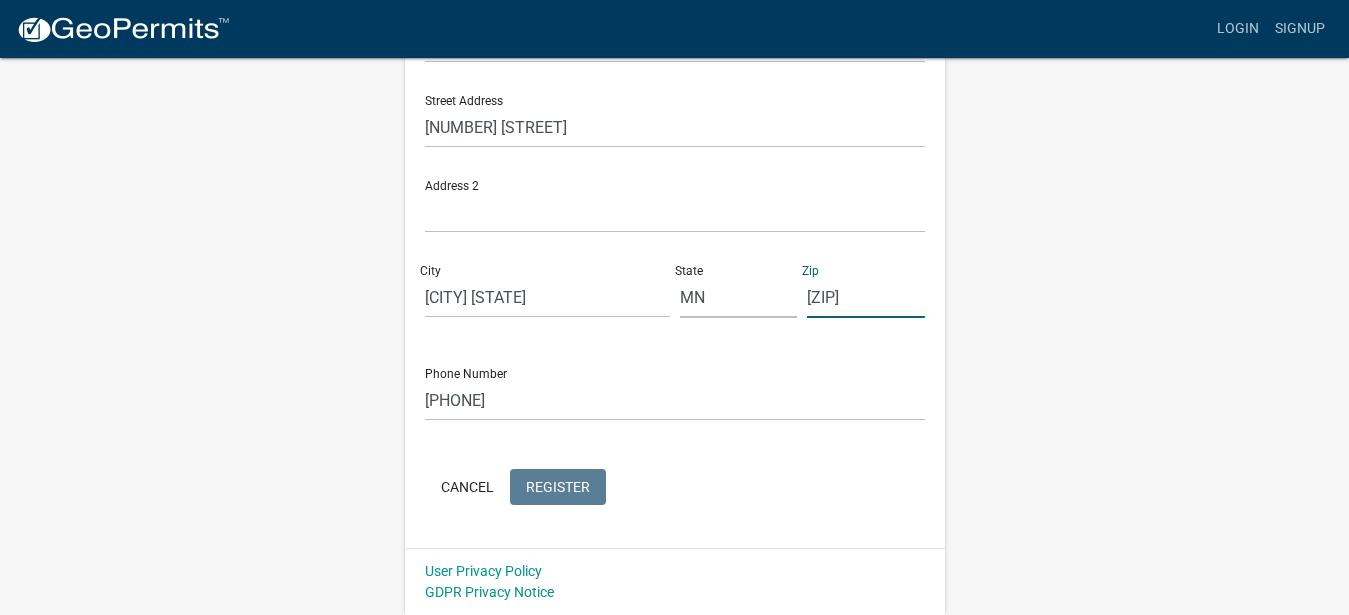 type on "[ZIP]" 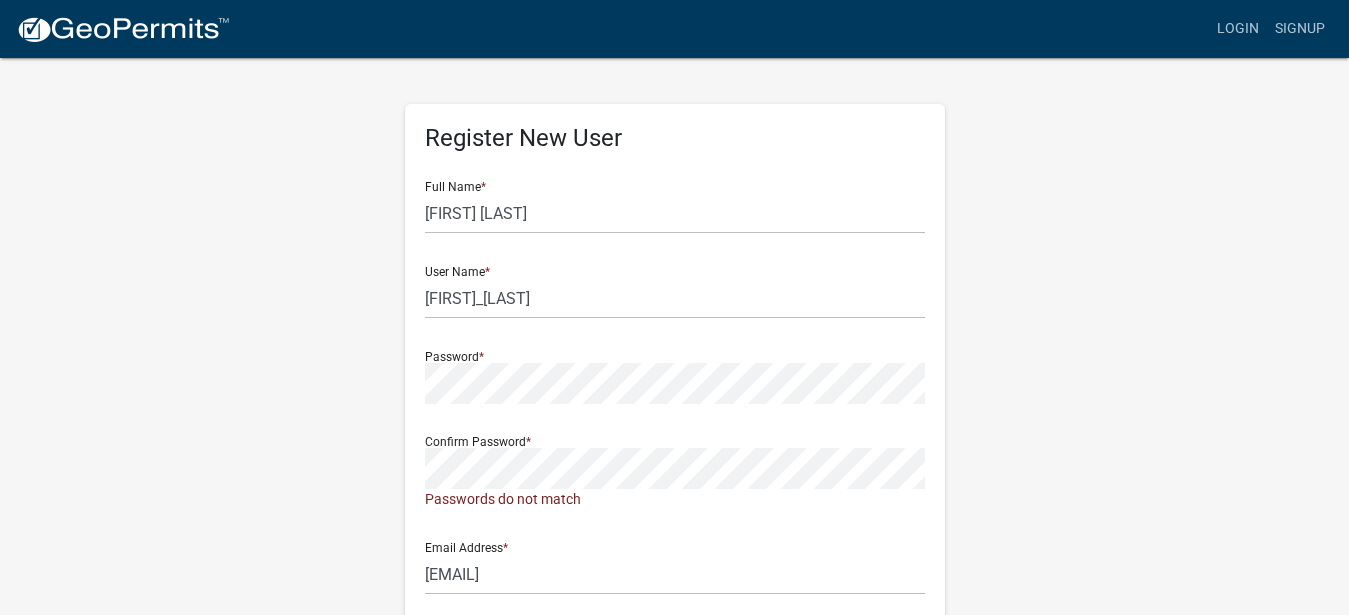 scroll, scrollTop: 532, scrollLeft: 0, axis: vertical 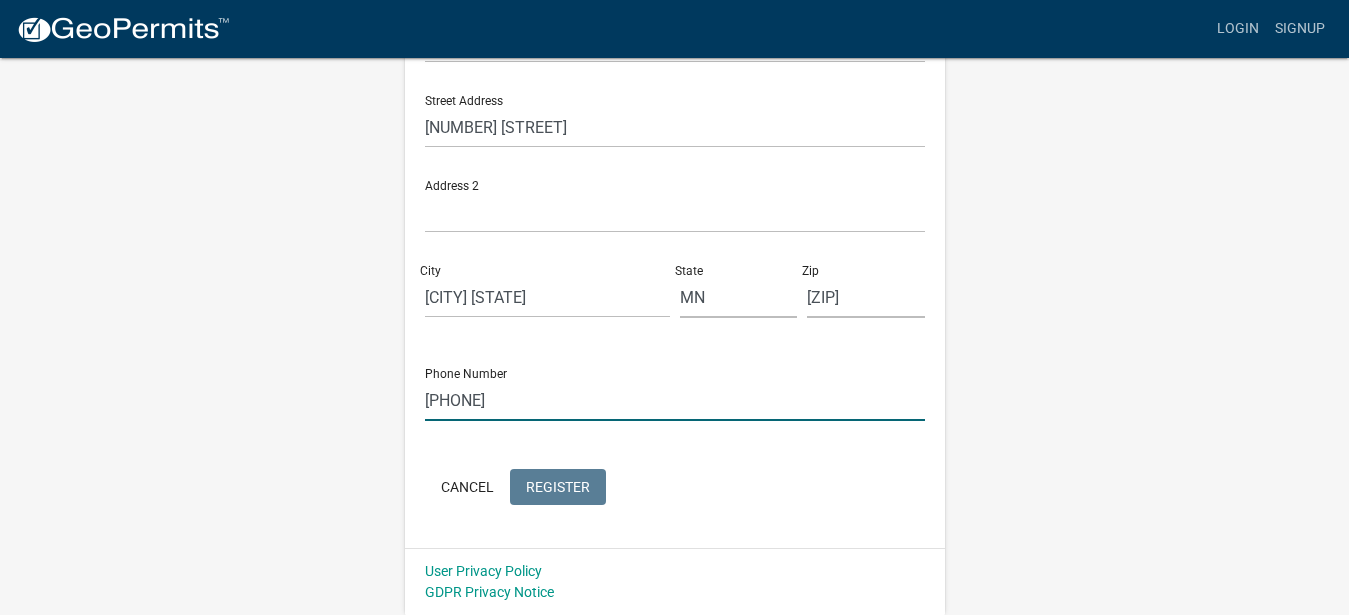 drag, startPoint x: 450, startPoint y: 399, endPoint x: 466, endPoint y: 447, distance: 50.596443 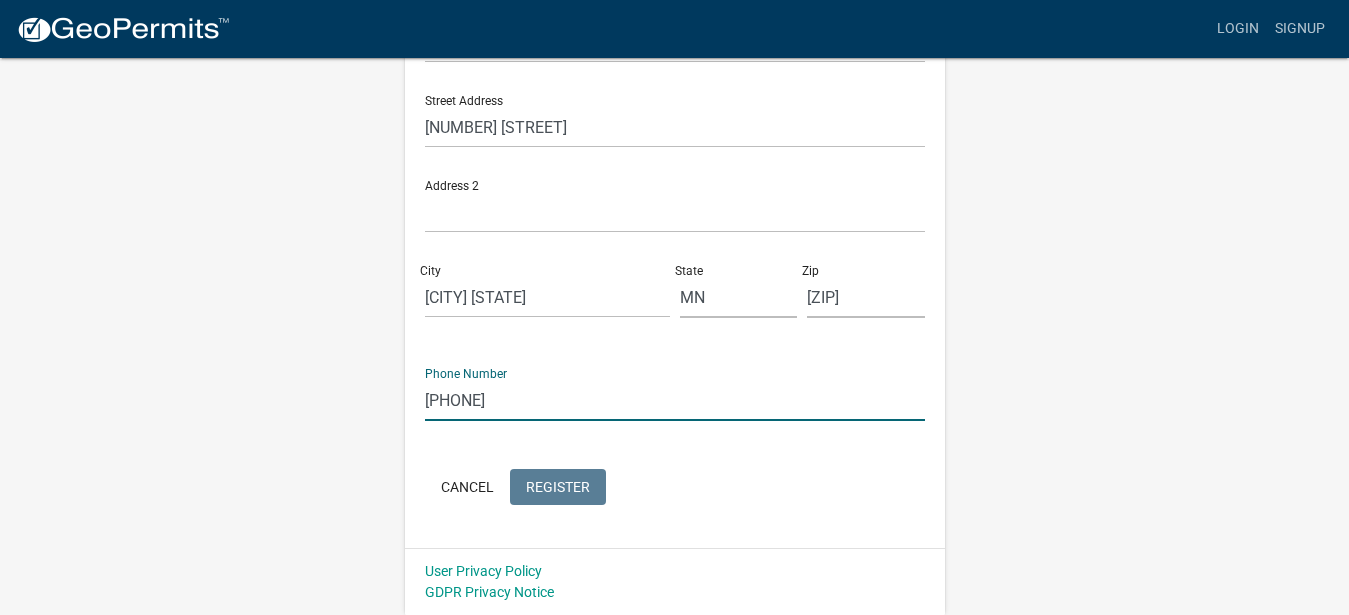 click on "[PHONE]" 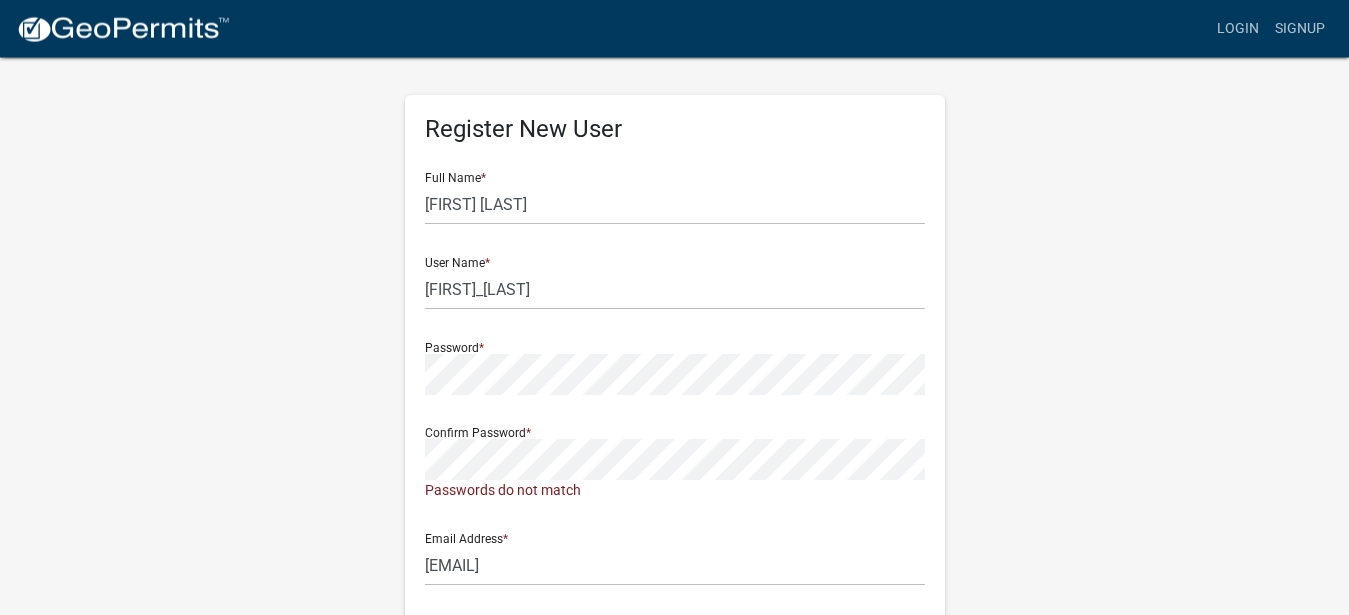 scroll, scrollTop: 0, scrollLeft: 0, axis: both 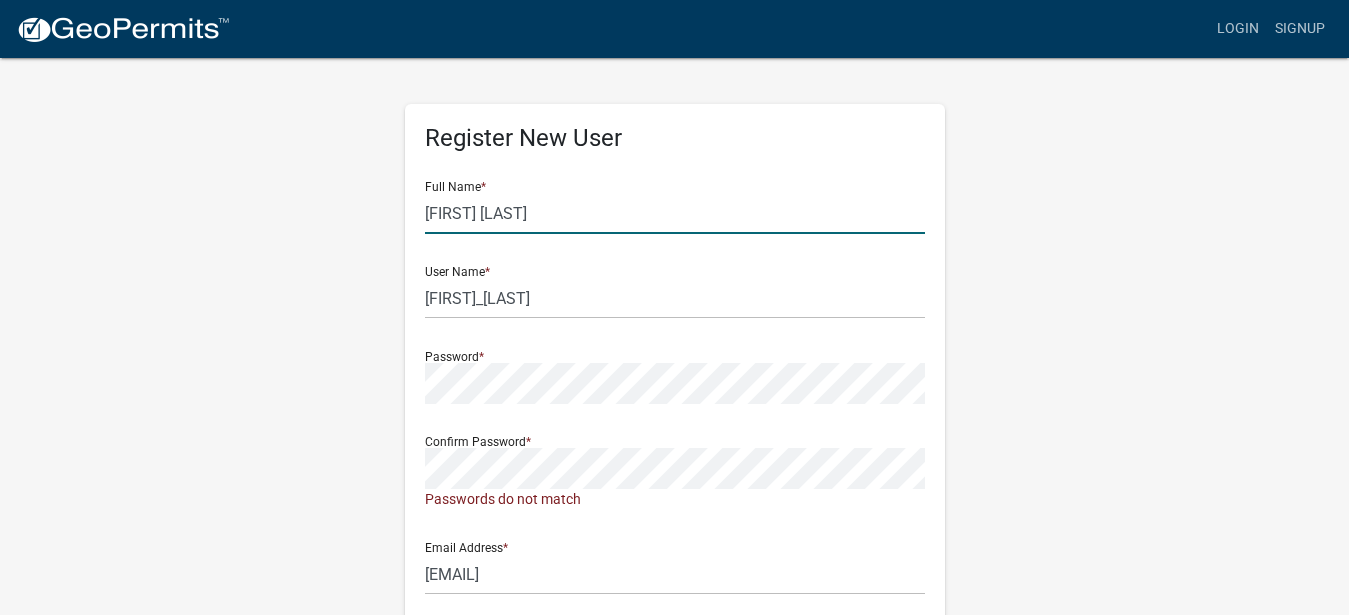 click on "[FIRST] [LAST]" 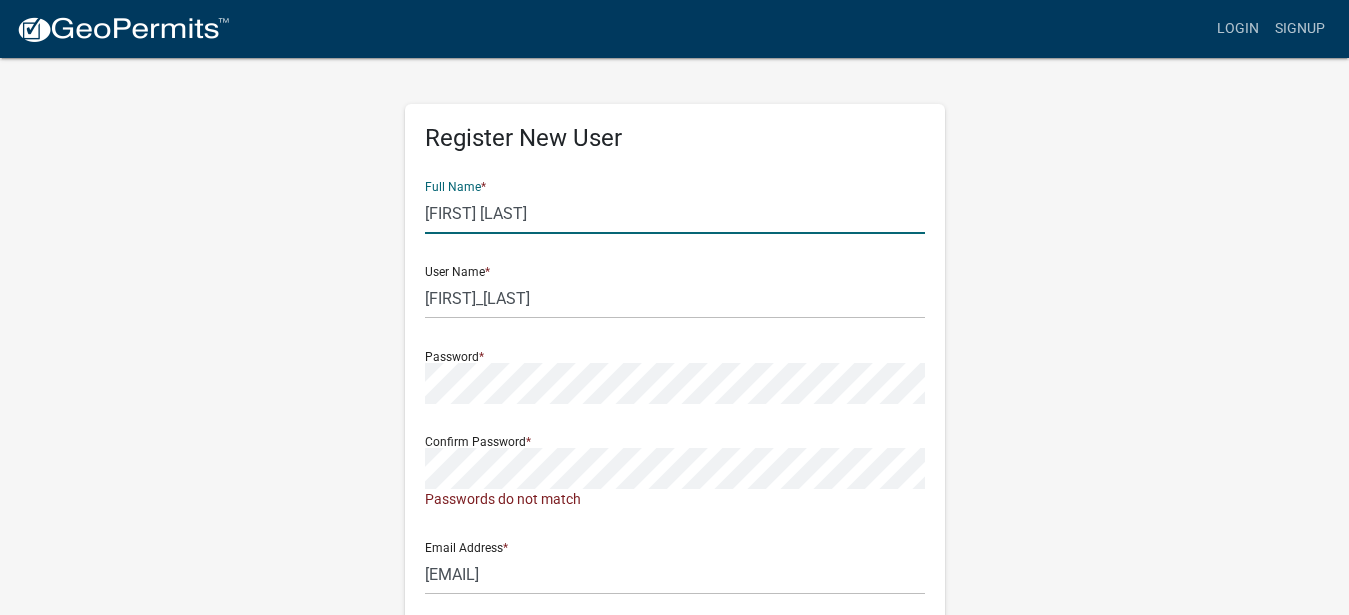 type on "[FIRST] [LAST]" 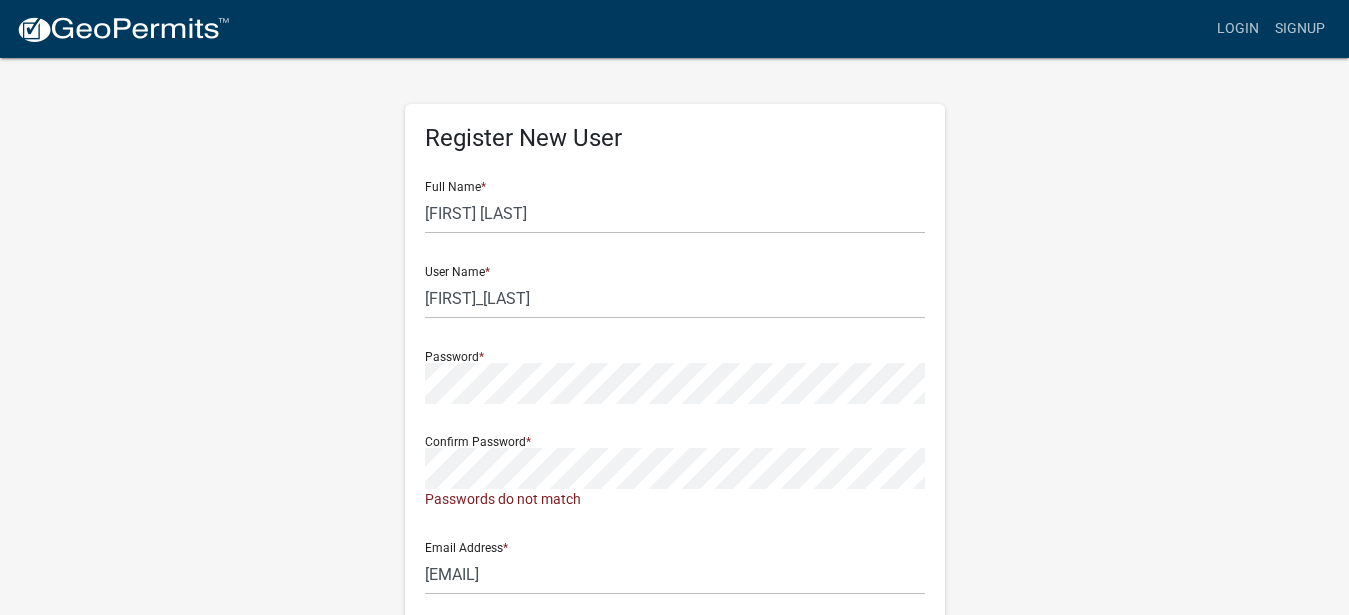 click on "Register New User Full Name  * [FIRST] [LAST] User Name  * [FIRST]_[LAST] Password  * Confirm Password  *  Passwords do not match  Email Address  * [EMAIL] Street Address  [NUMBER] [STREET] Address 2 City  [CITY] State  [STATE] Zip  [ZIP] Phone Number [PHONE]  Cancel  Register User Privacy Policy GDPR Privacy Notice" 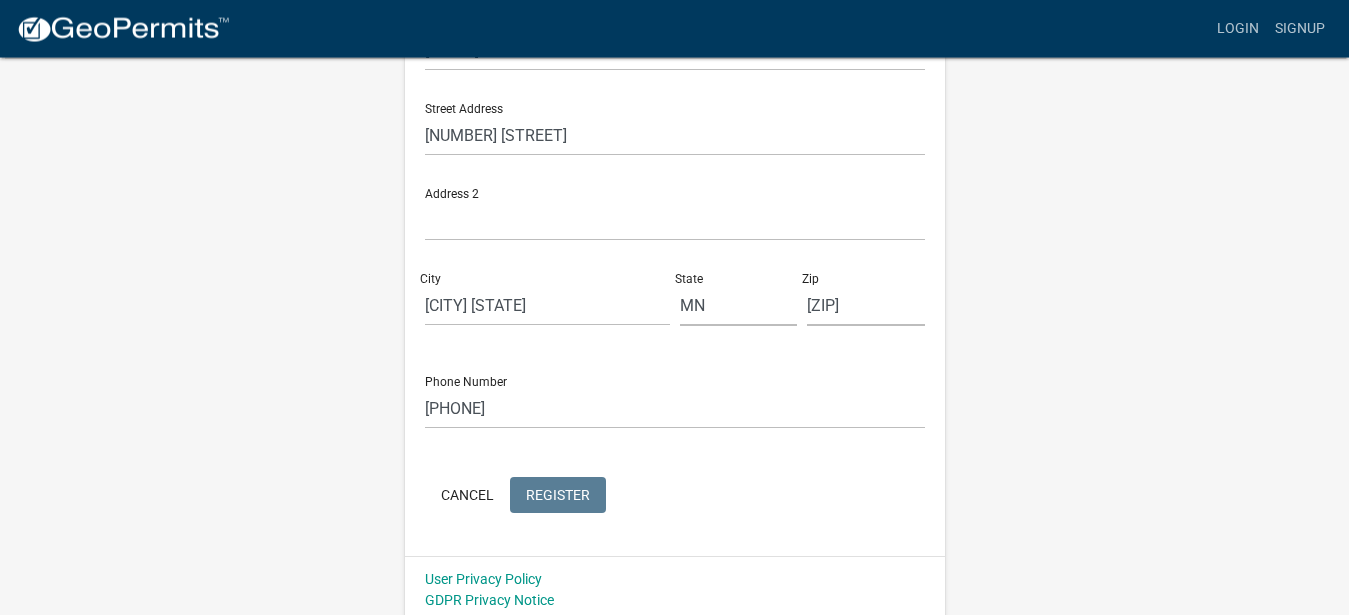 scroll, scrollTop: 532, scrollLeft: 0, axis: vertical 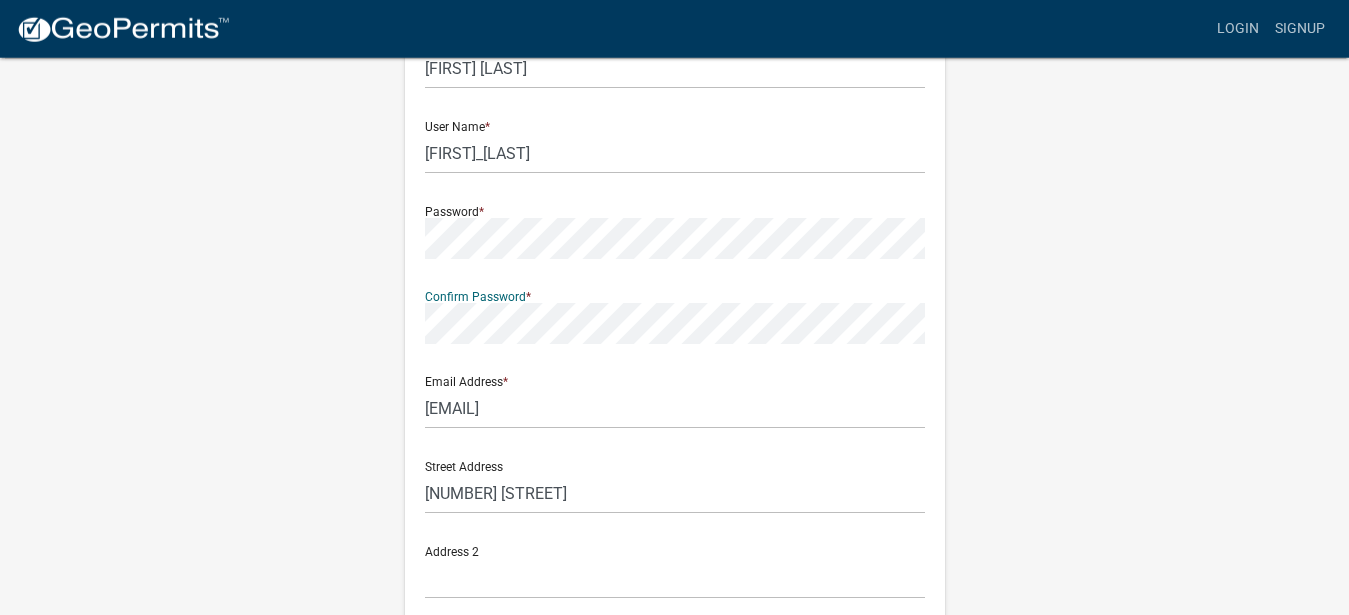 click on "Register New User Full Name  * [FIRST] [LAST] User Name  * [FIRST]_[LAST] Password  * Confirm Password  * Email Address  * [EMAIL] Street Address  [NUMBER] [STREET] Address 2 City  [CITY] State  [STATE] Zip  [ZIP] Phone Number [PHONE]  Cancel  Register User Privacy Policy GDPR Privacy Notice" 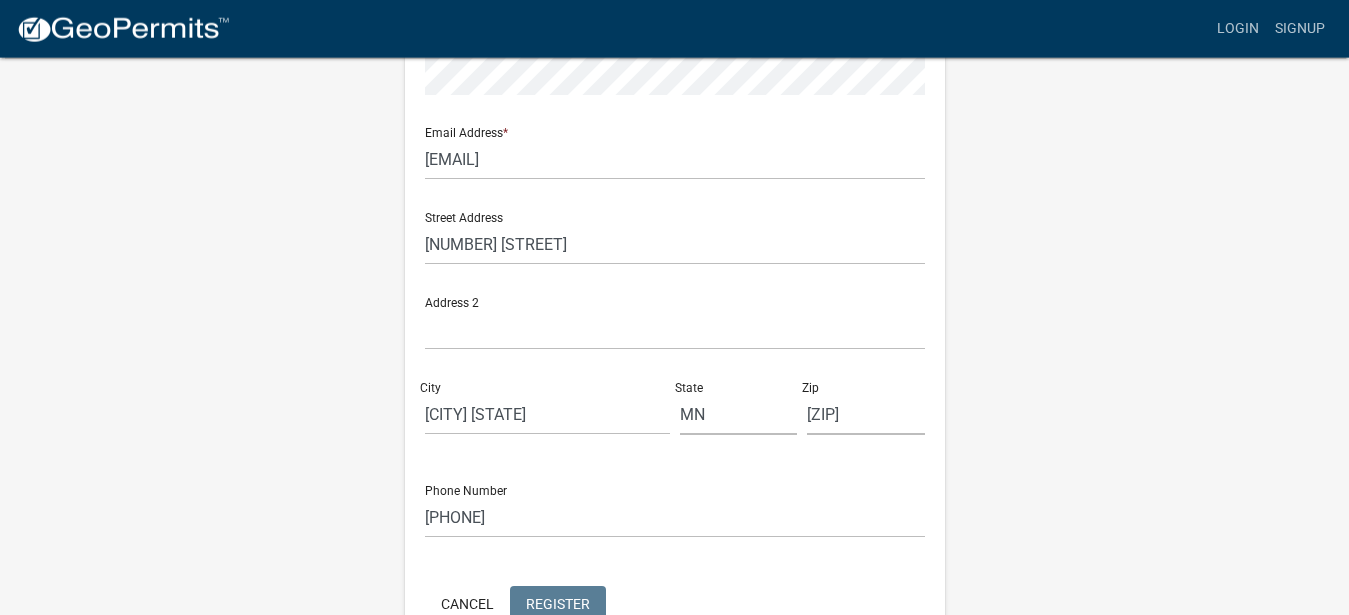 scroll, scrollTop: 511, scrollLeft: 0, axis: vertical 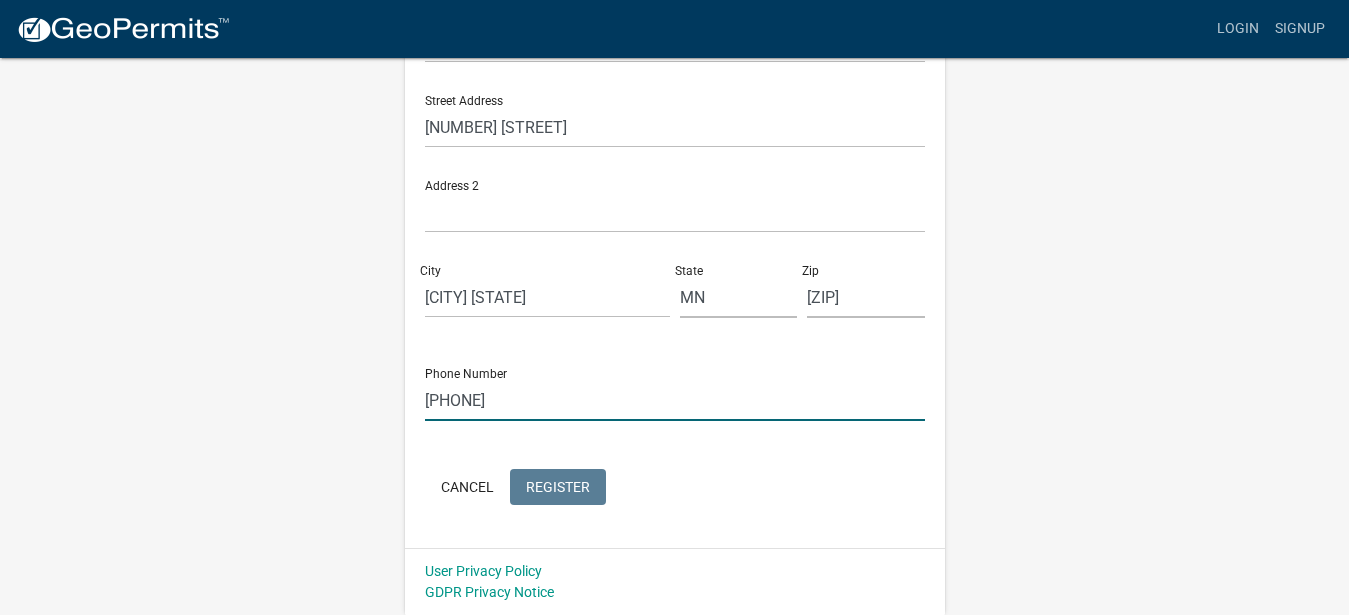 click on "[PHONE]" 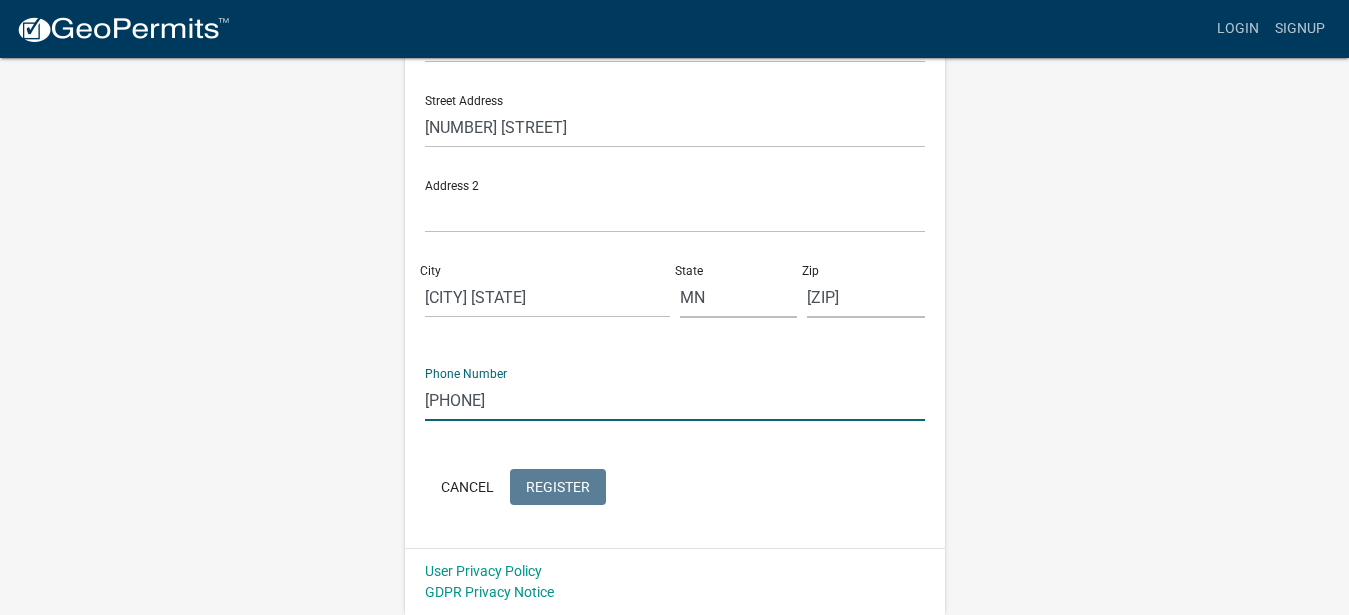 click on "[PHONE]" 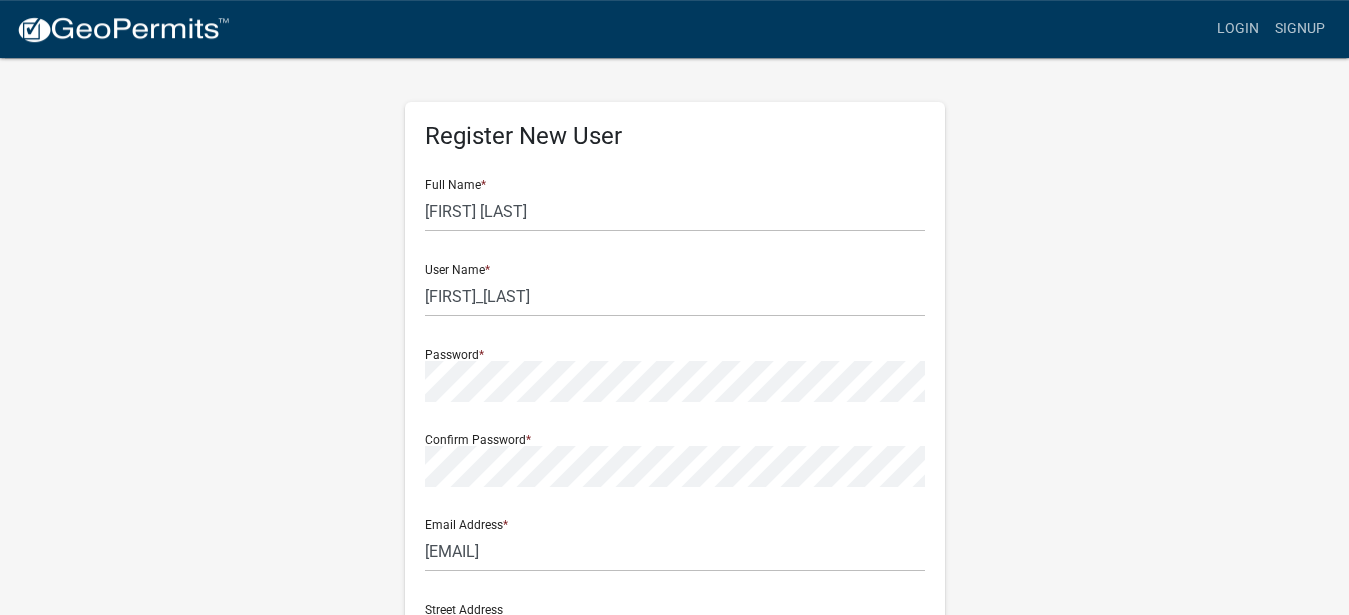scroll, scrollTop: 0, scrollLeft: 0, axis: both 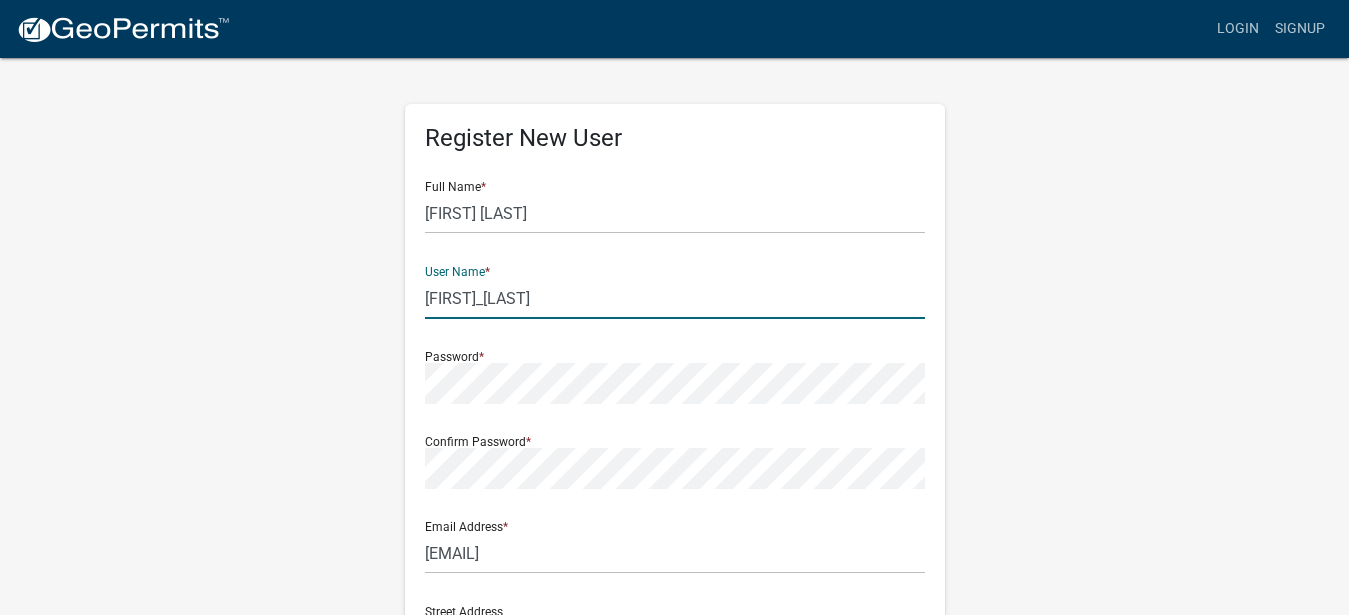 drag, startPoint x: 473, startPoint y: 298, endPoint x: 484, endPoint y: 299, distance: 11.045361 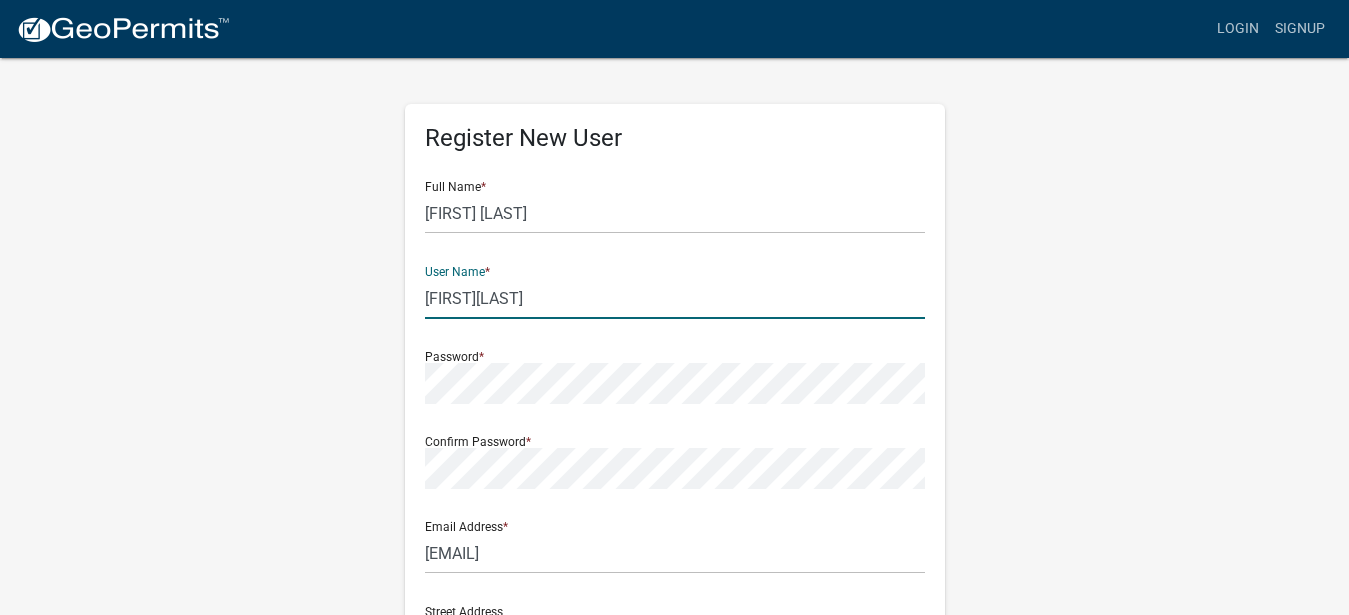 click on "[FIRST][LAST]" 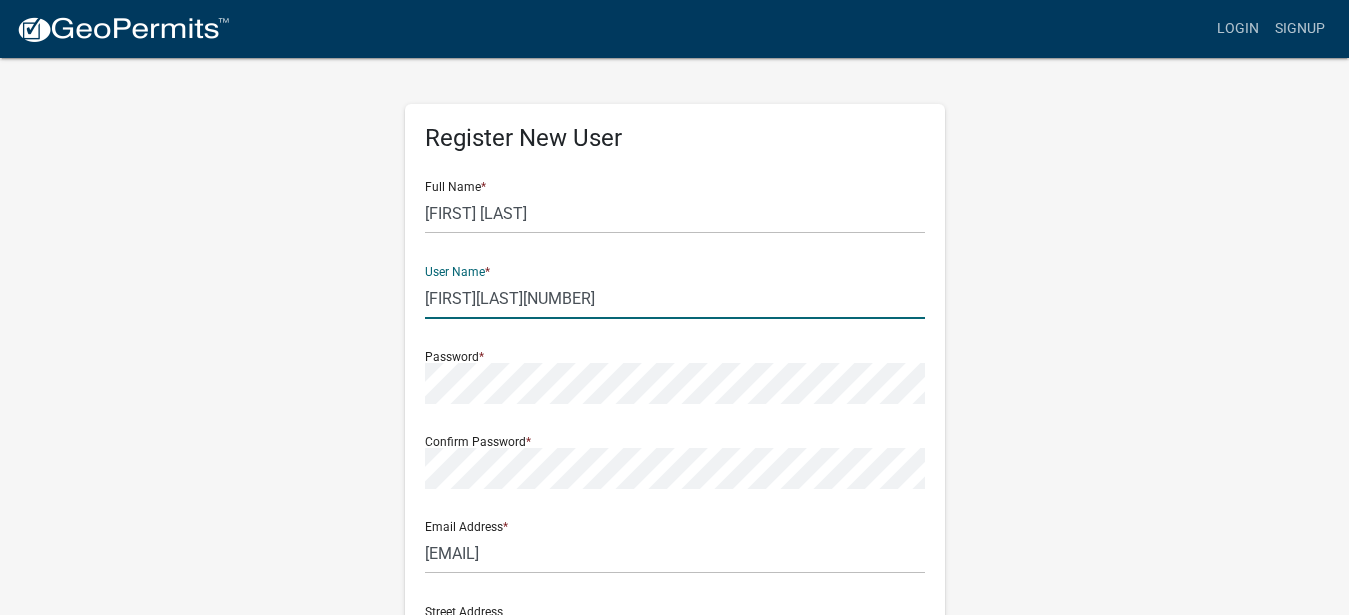 type on "[FIRST][LAST][NUMBER]" 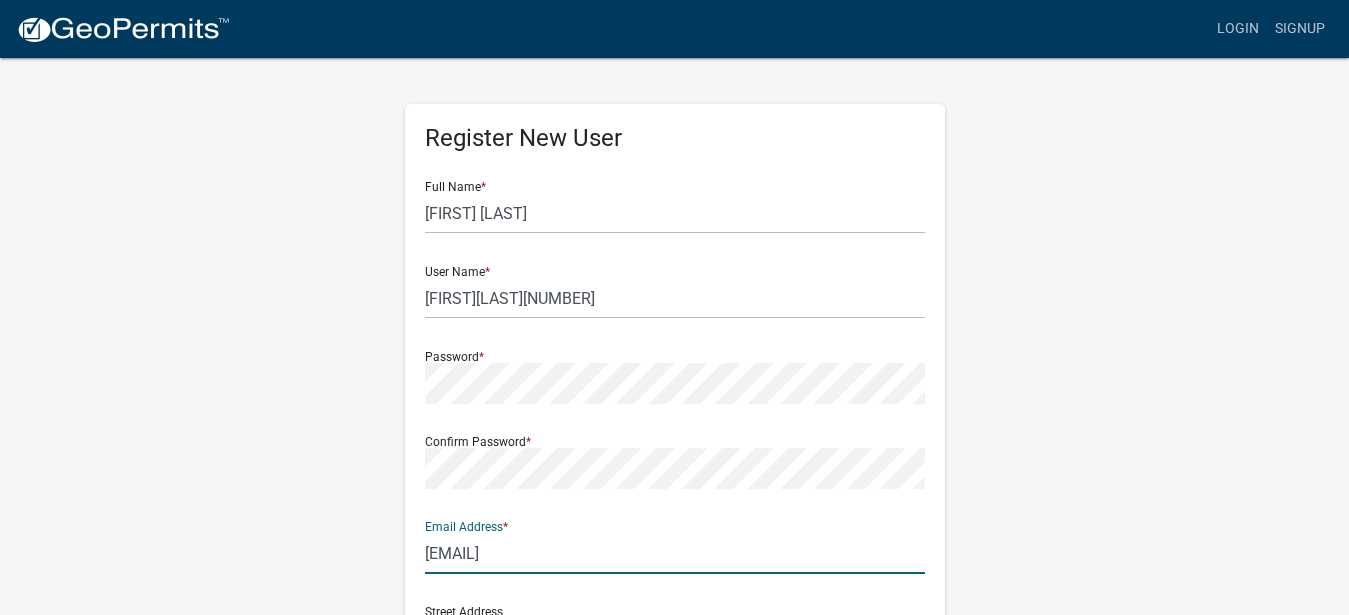 scroll, scrollTop: 331, scrollLeft: 0, axis: vertical 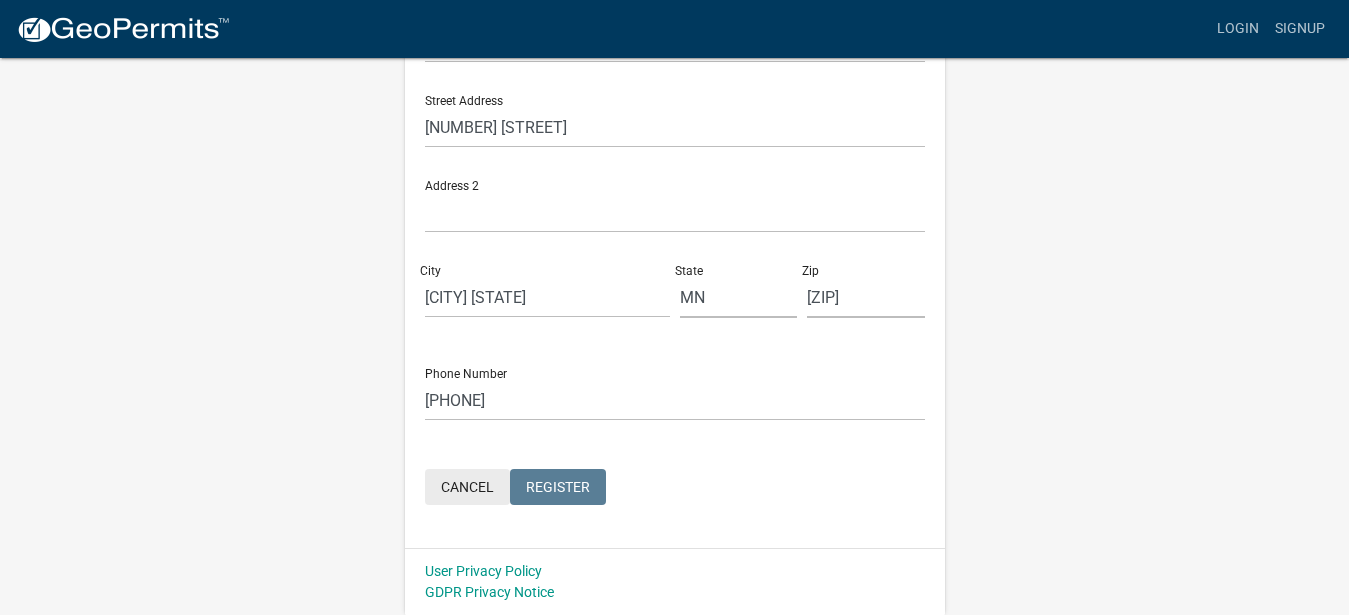 type 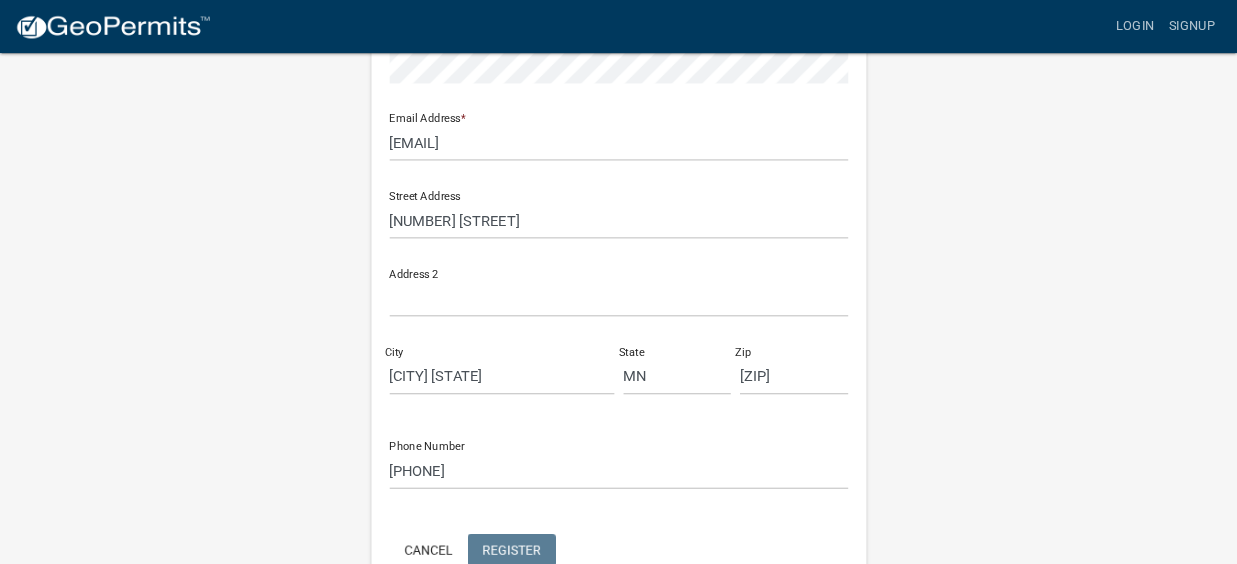 scroll, scrollTop: 0, scrollLeft: 0, axis: both 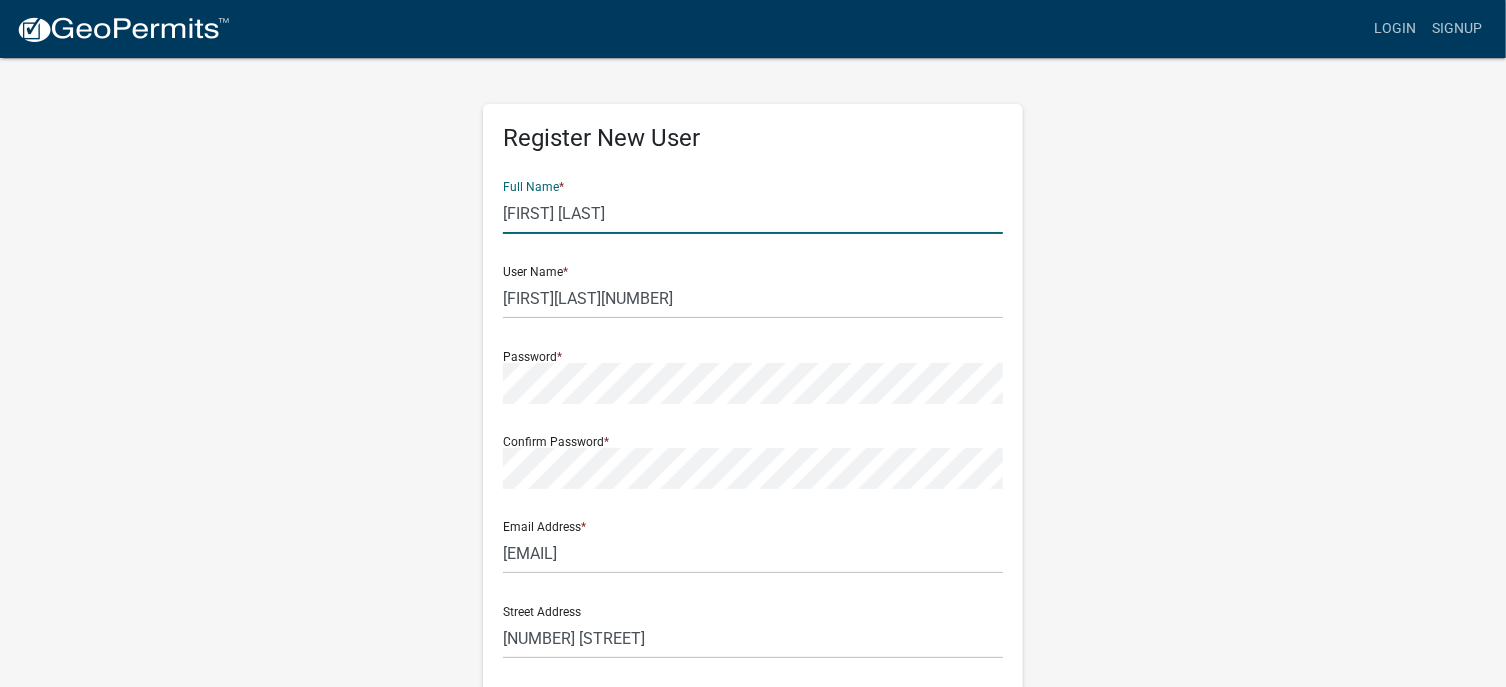 drag, startPoint x: 572, startPoint y: 217, endPoint x: 552, endPoint y: 213, distance: 20.396078 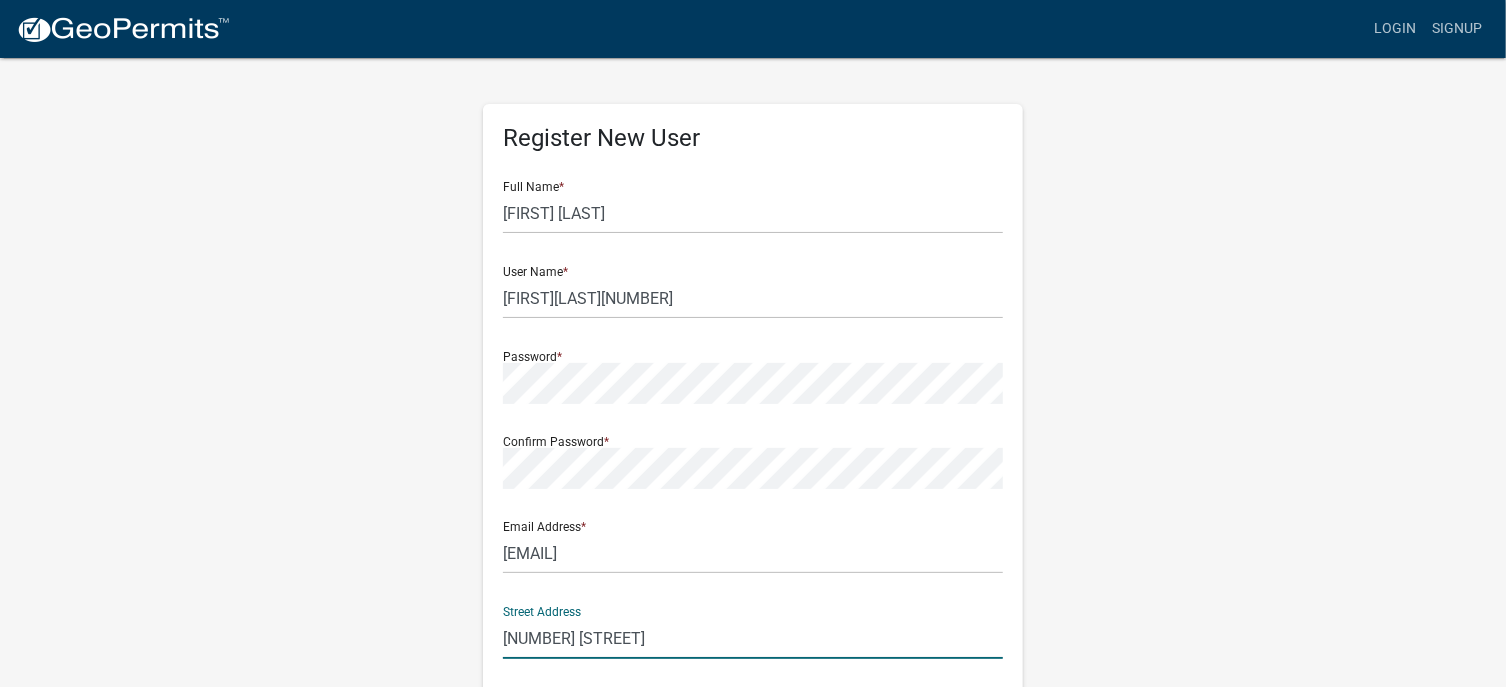 scroll, scrollTop: 379, scrollLeft: 0, axis: vertical 